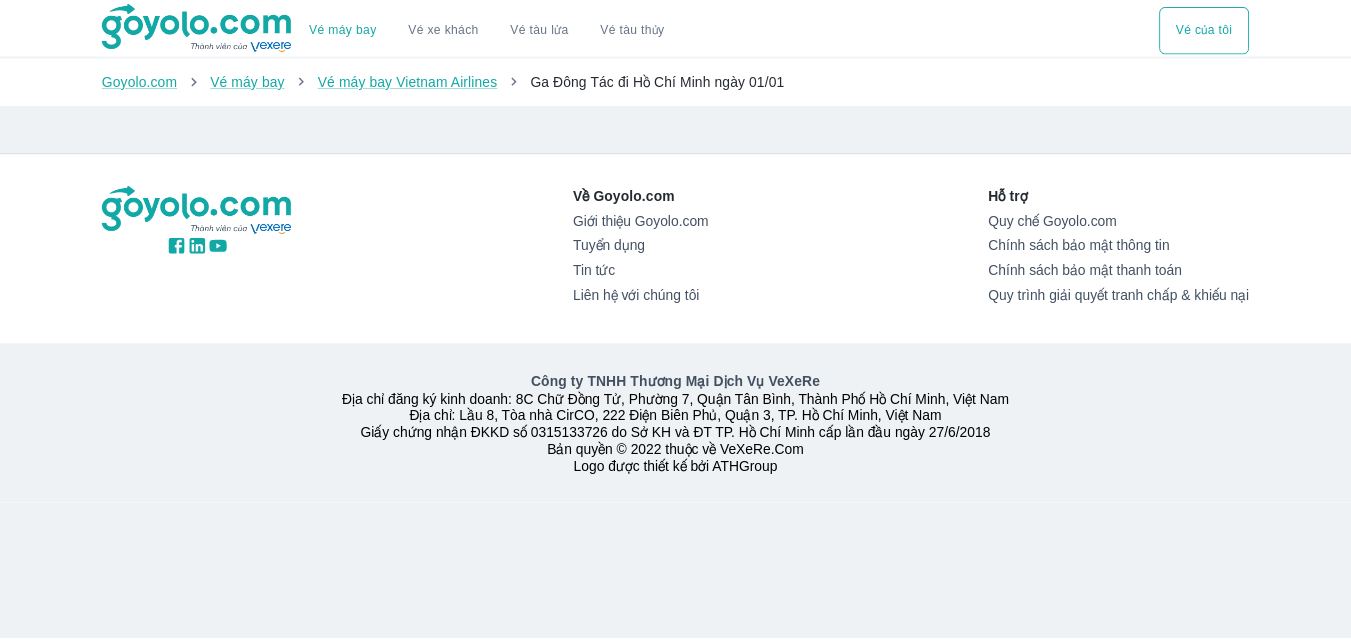 scroll, scrollTop: 0, scrollLeft: 0, axis: both 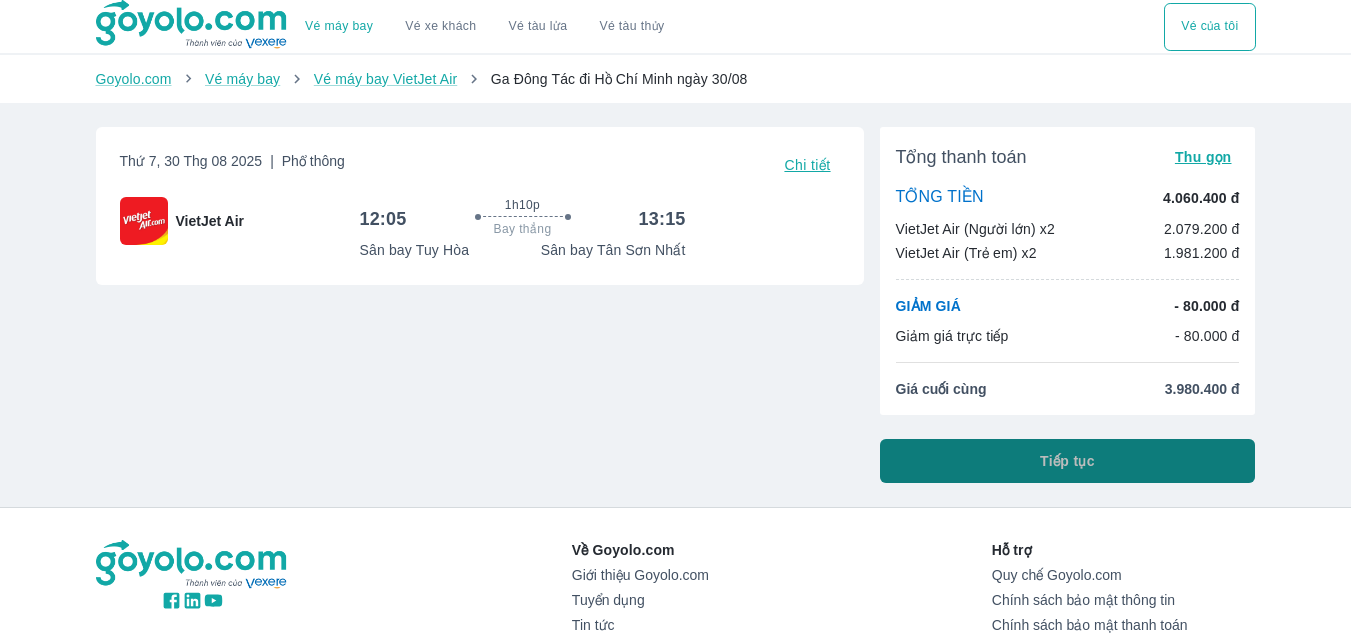 click on "Tiếp tục" at bounding box center [1068, 461] 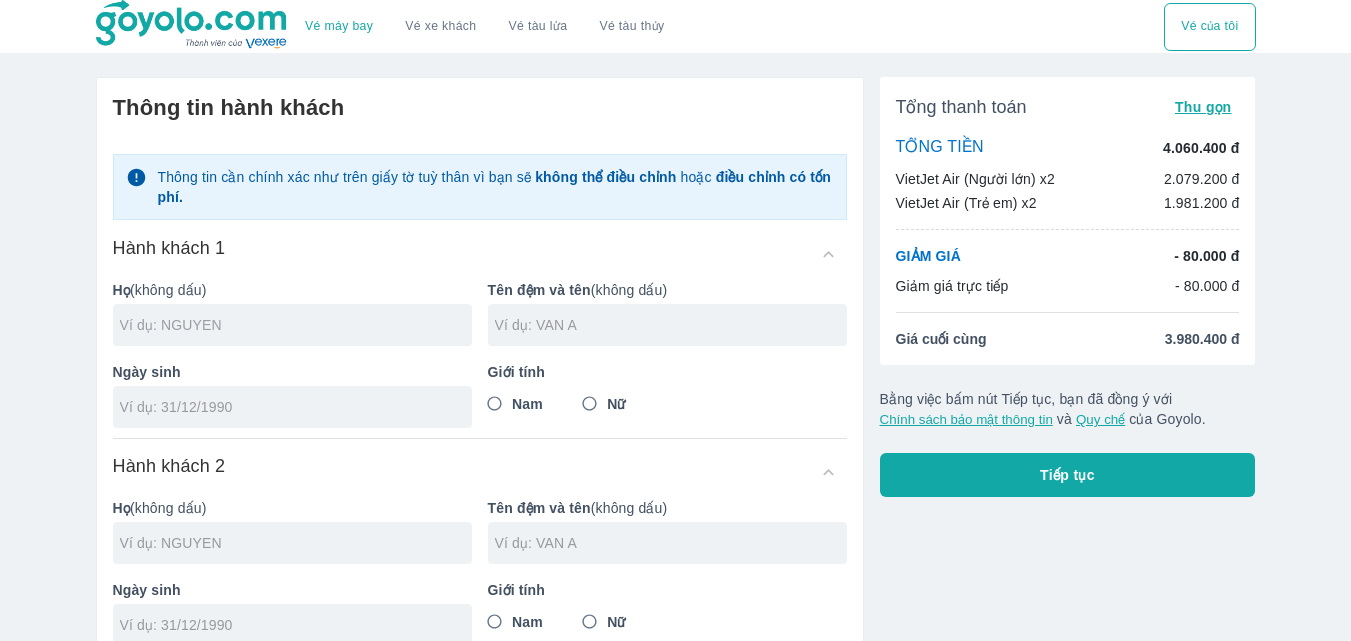 click at bounding box center [296, 325] 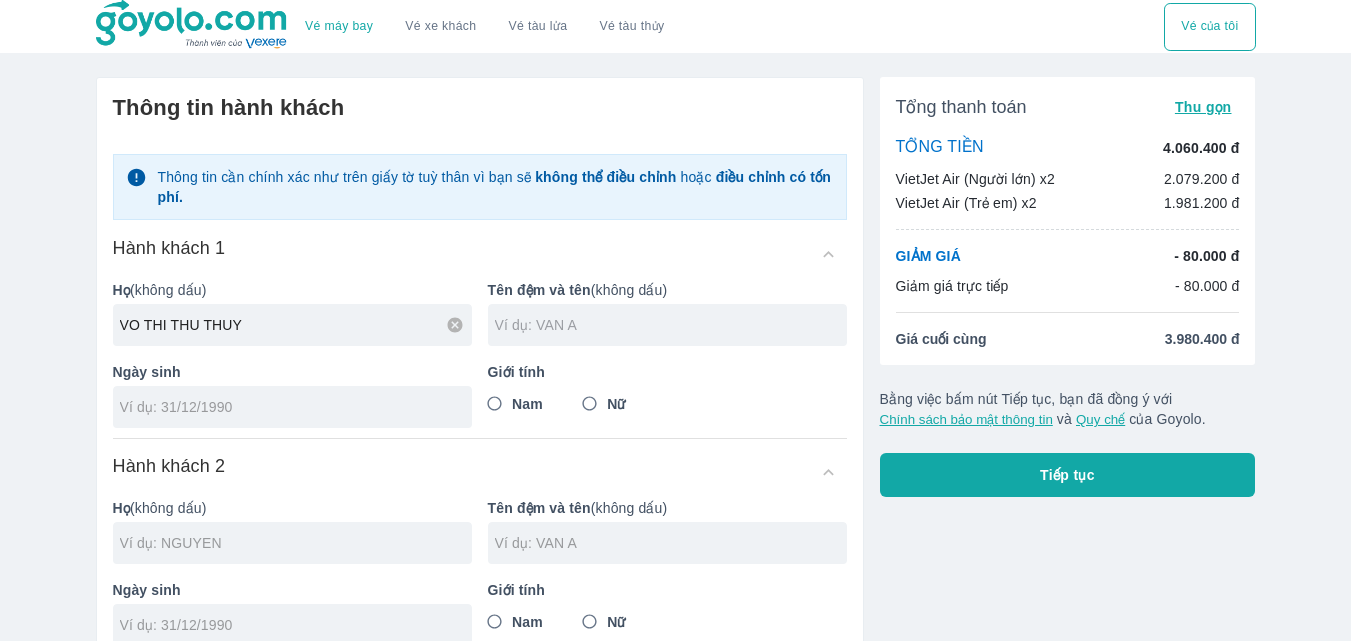 click at bounding box center [671, 325] 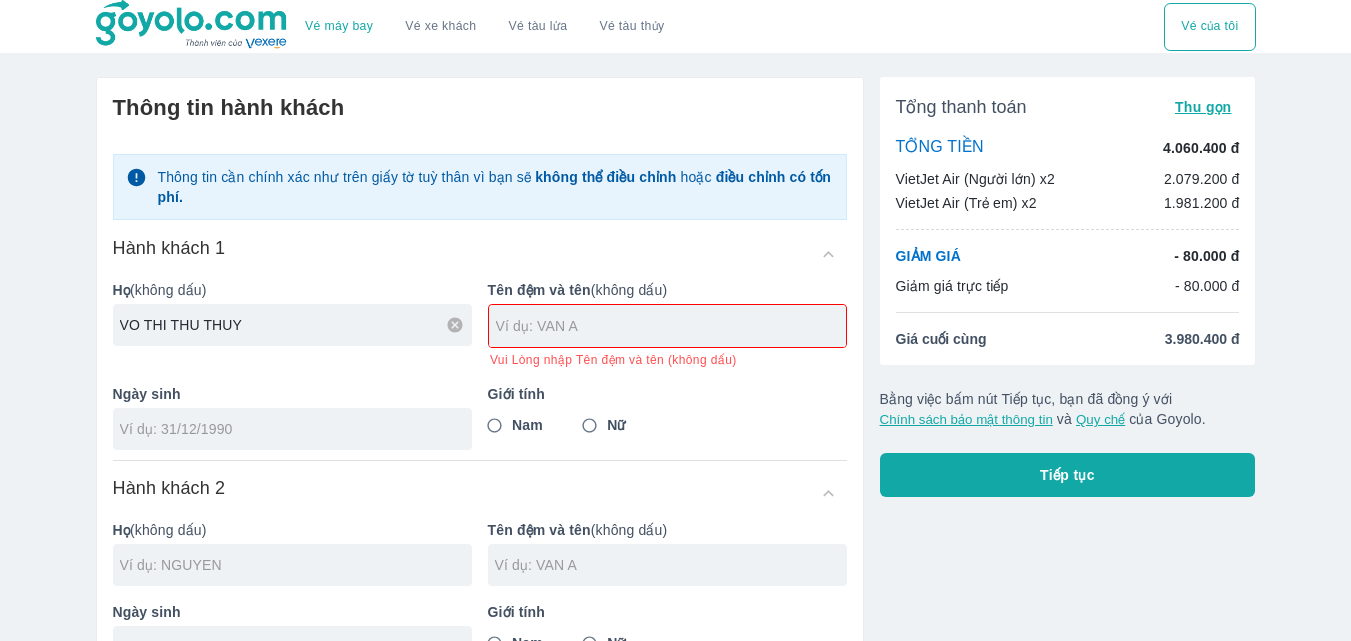 drag, startPoint x: 141, startPoint y: 323, endPoint x: 302, endPoint y: 332, distance: 161.25136 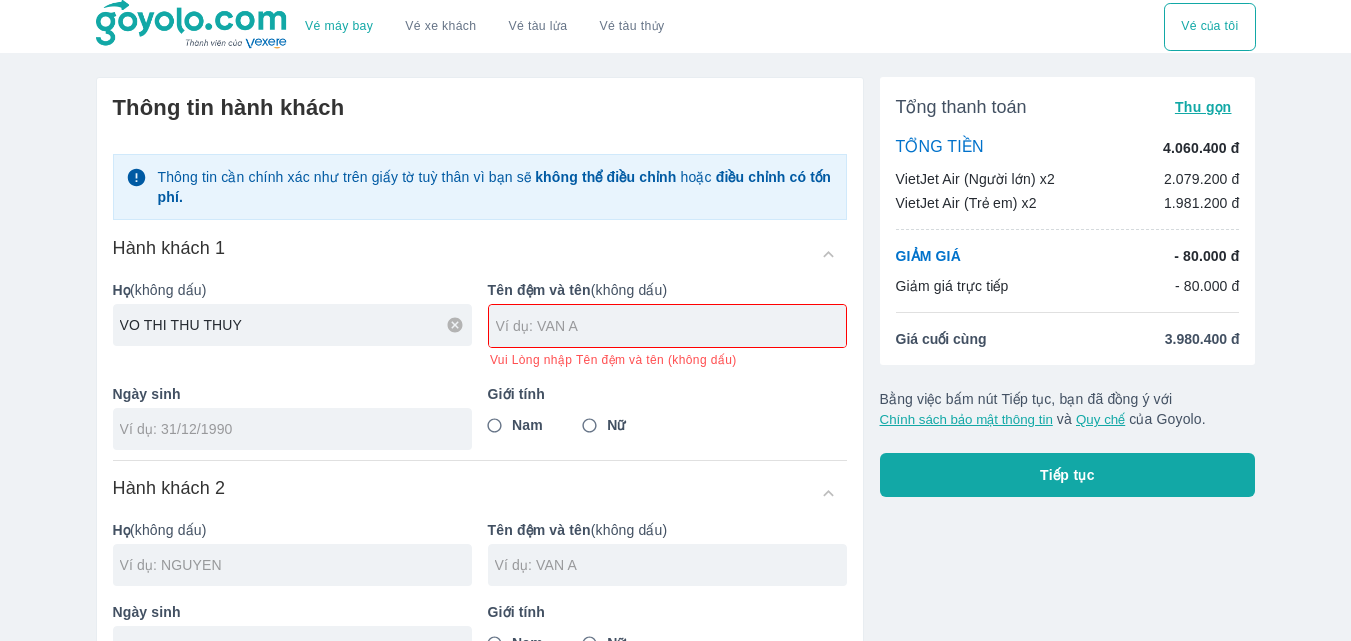click on "VO THI THU THUY" at bounding box center [296, 325] 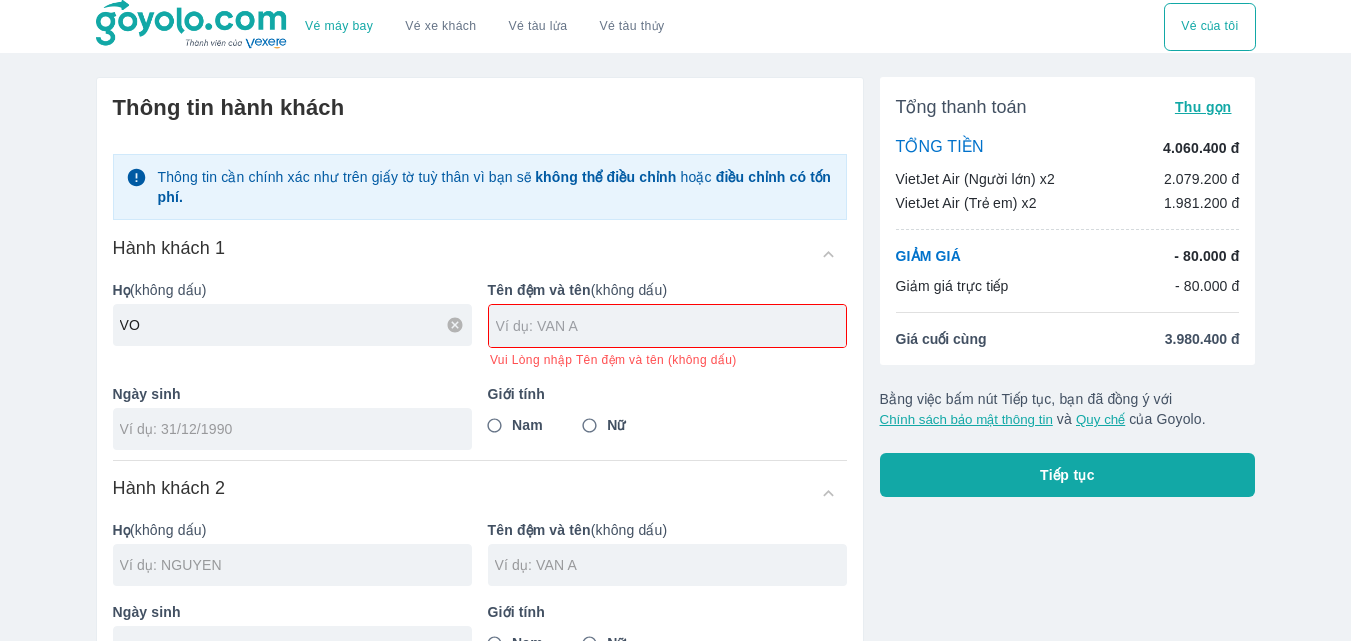 type on "VO" 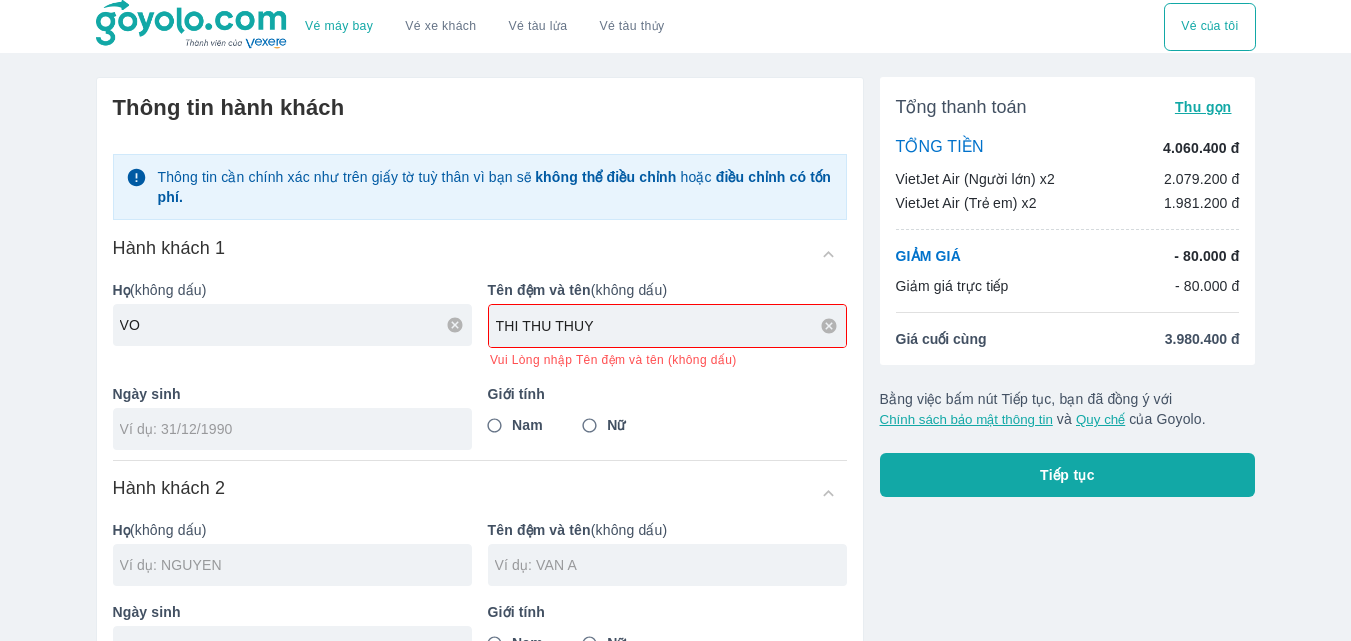 type on "THI THU THUY" 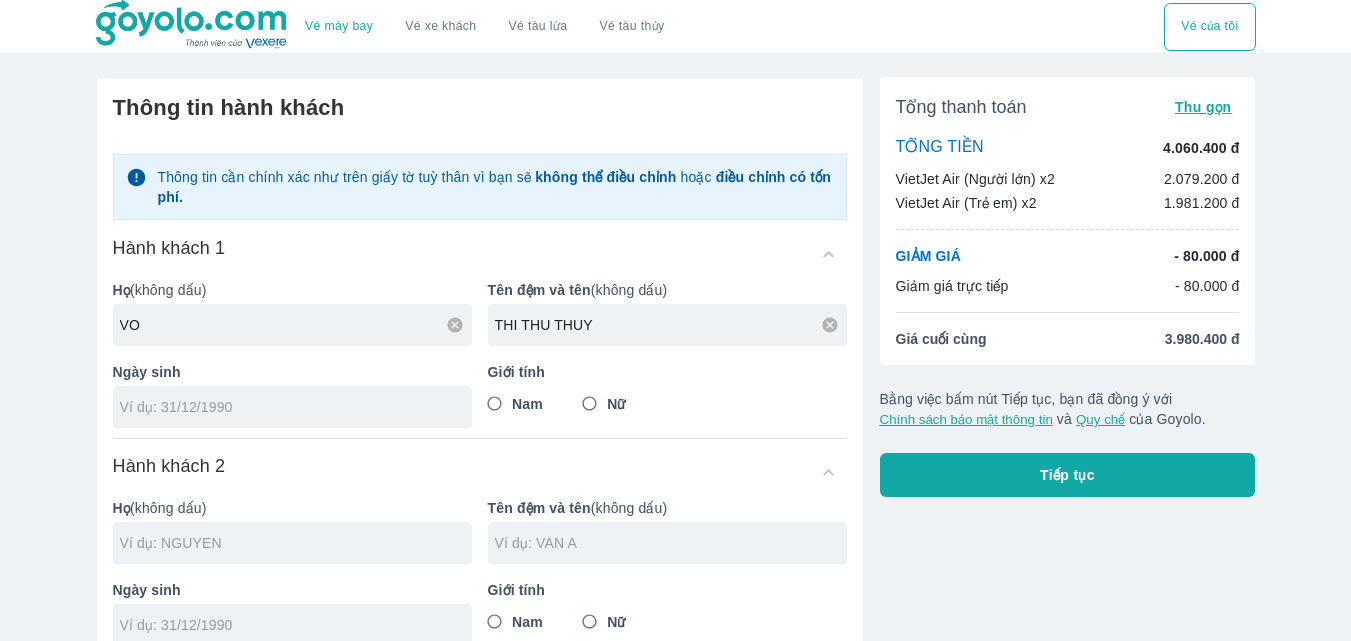 click on "Giới tính Nam Nữ" at bounding box center [659, 387] 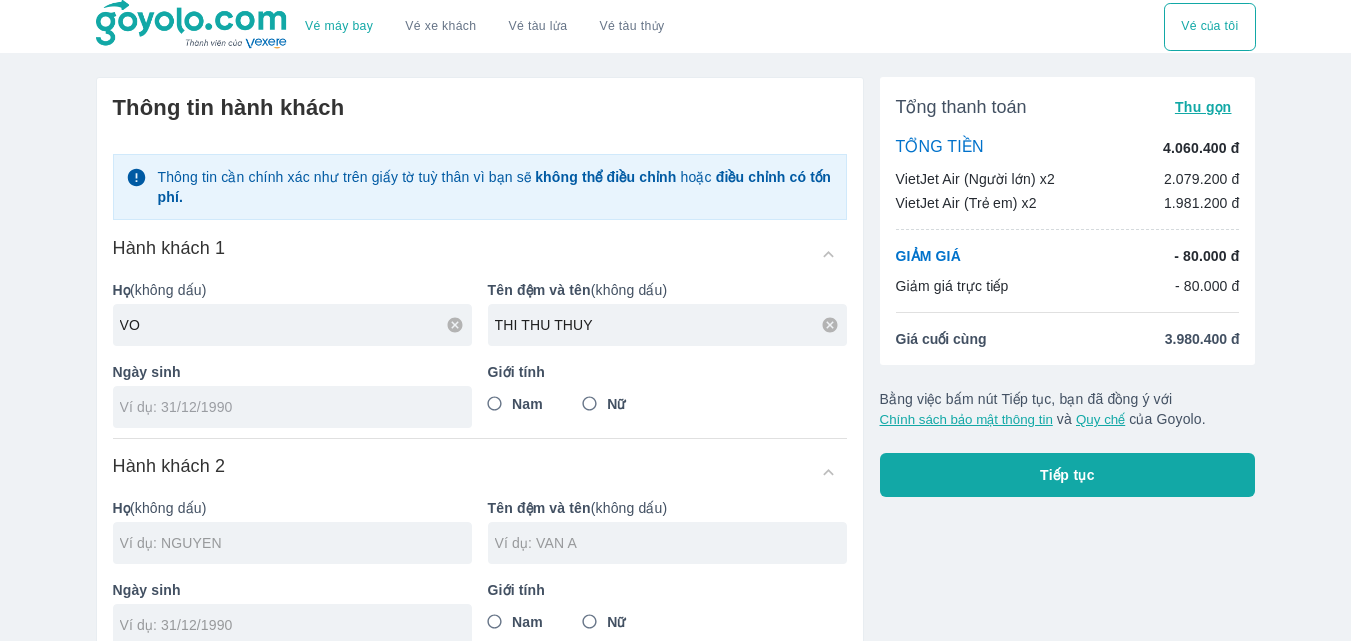 click at bounding box center [286, 407] 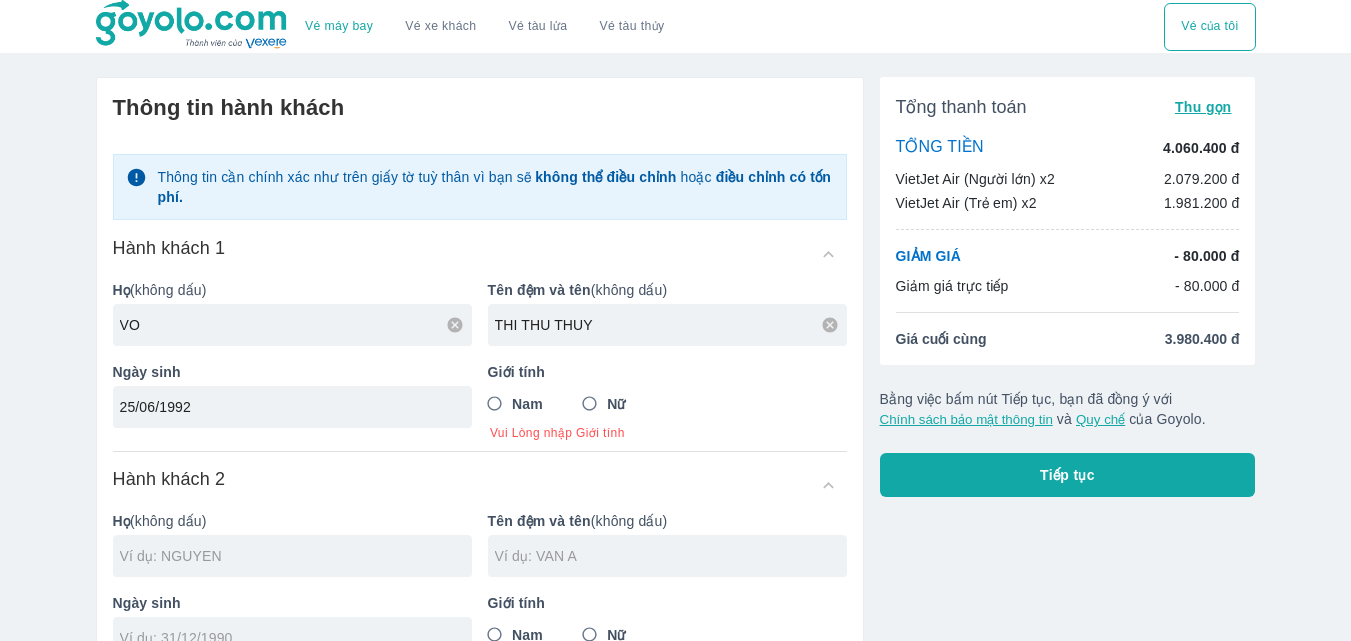type on "25/06/1992" 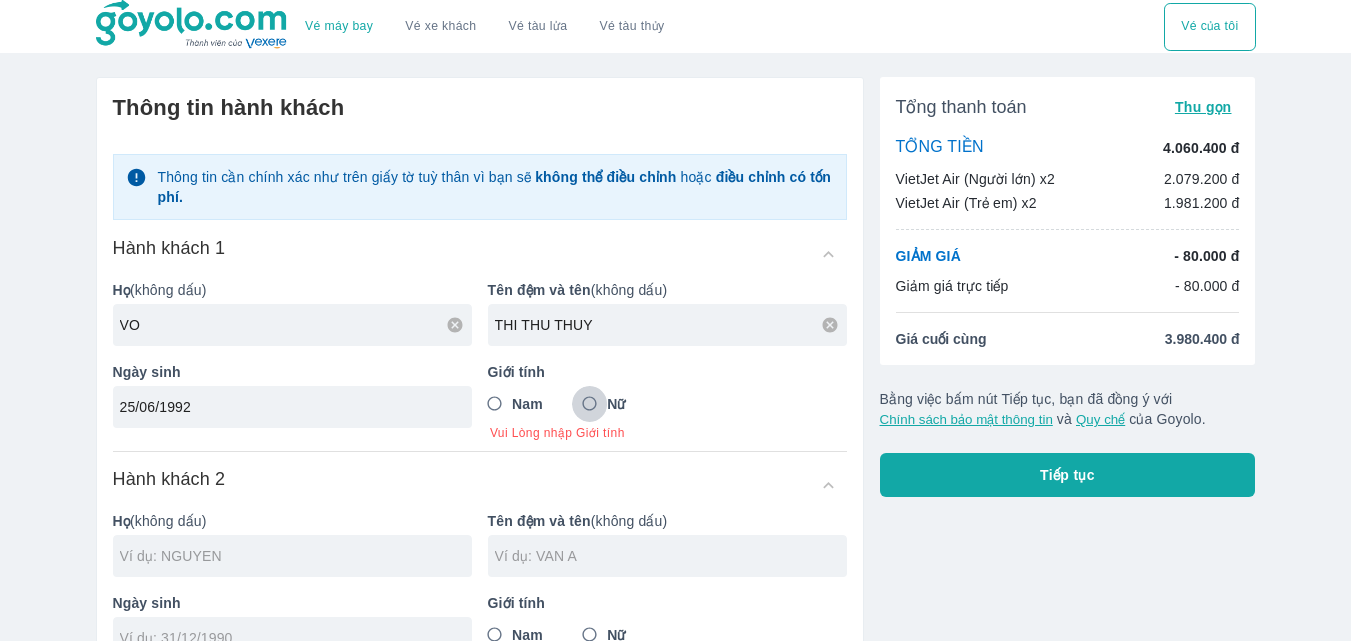 click on "Nữ" at bounding box center [590, 404] 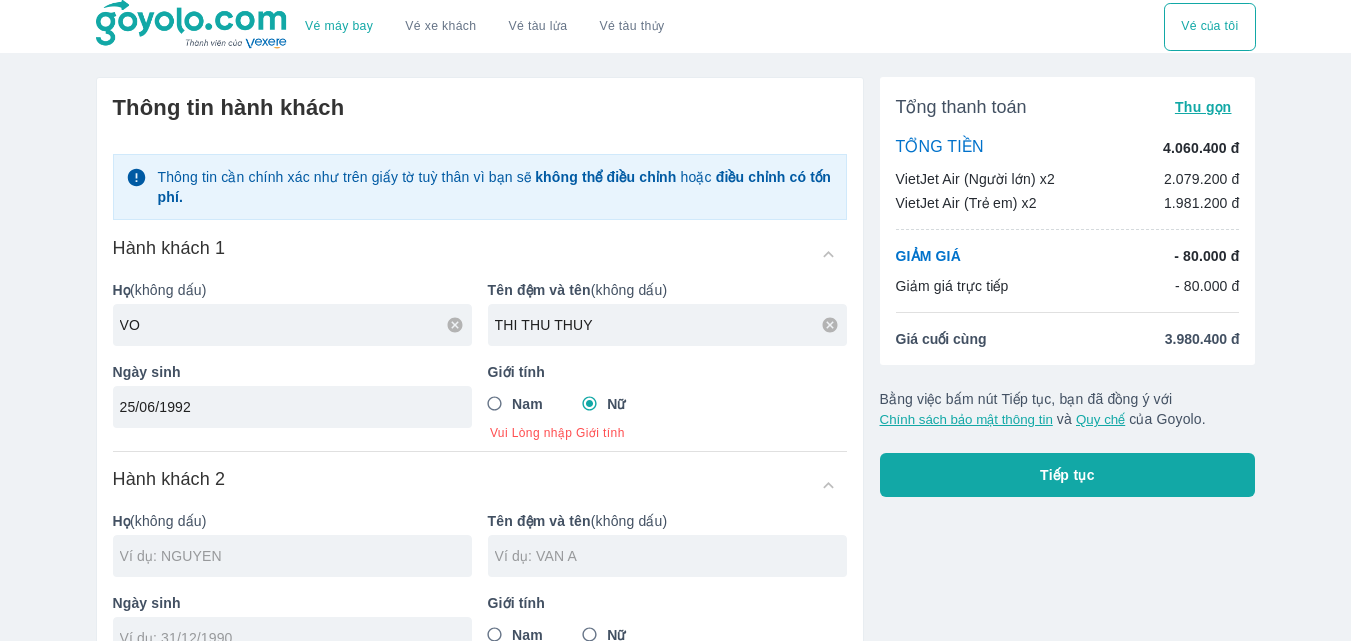 scroll, scrollTop: 200, scrollLeft: 0, axis: vertical 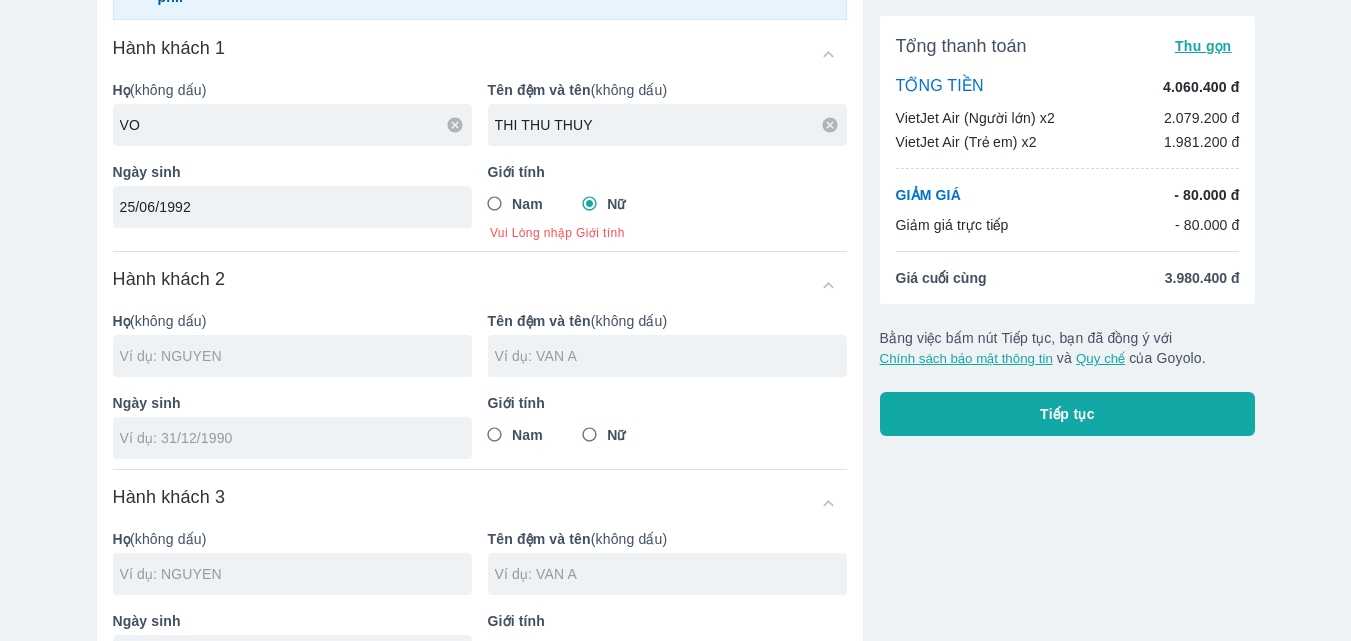 click at bounding box center (292, 356) 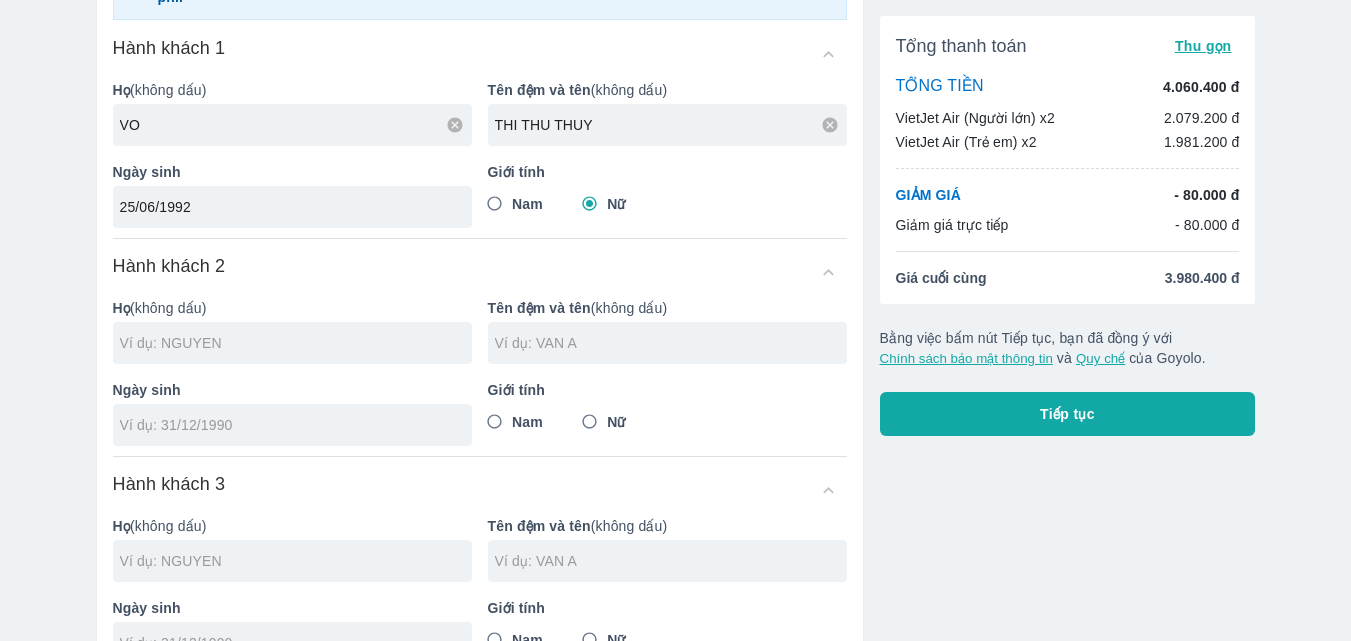 type on "VO THI THU THUY" 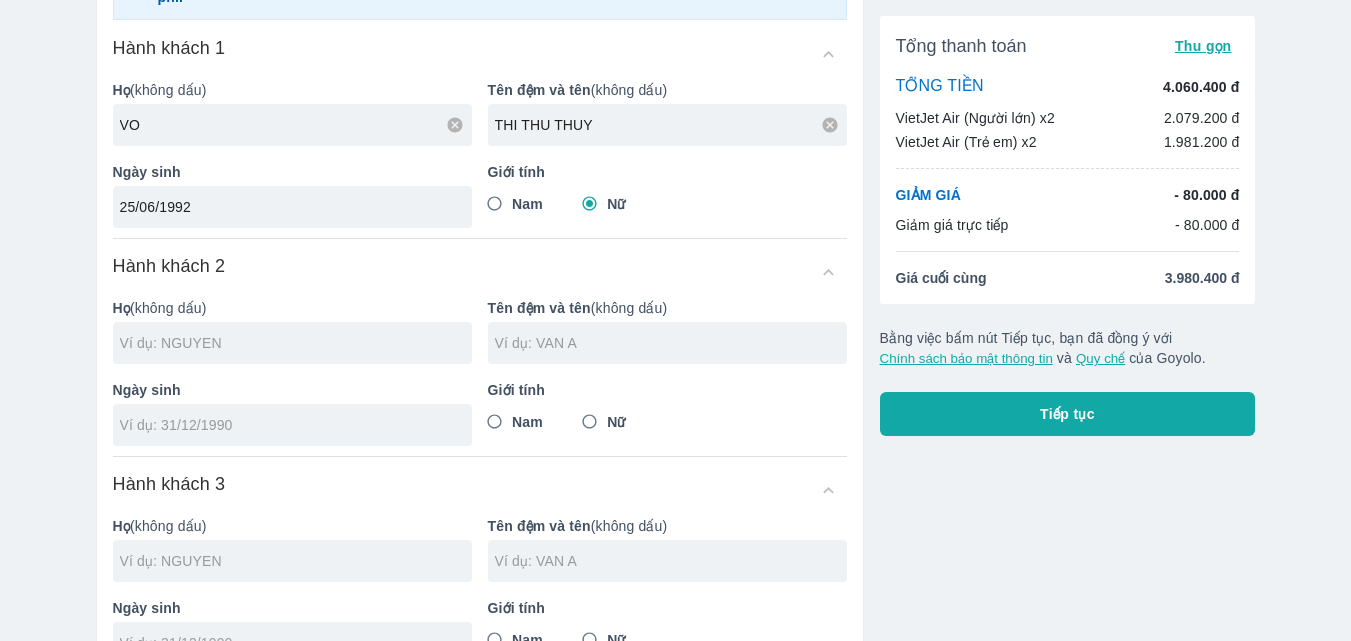 scroll, scrollTop: 300, scrollLeft: 0, axis: vertical 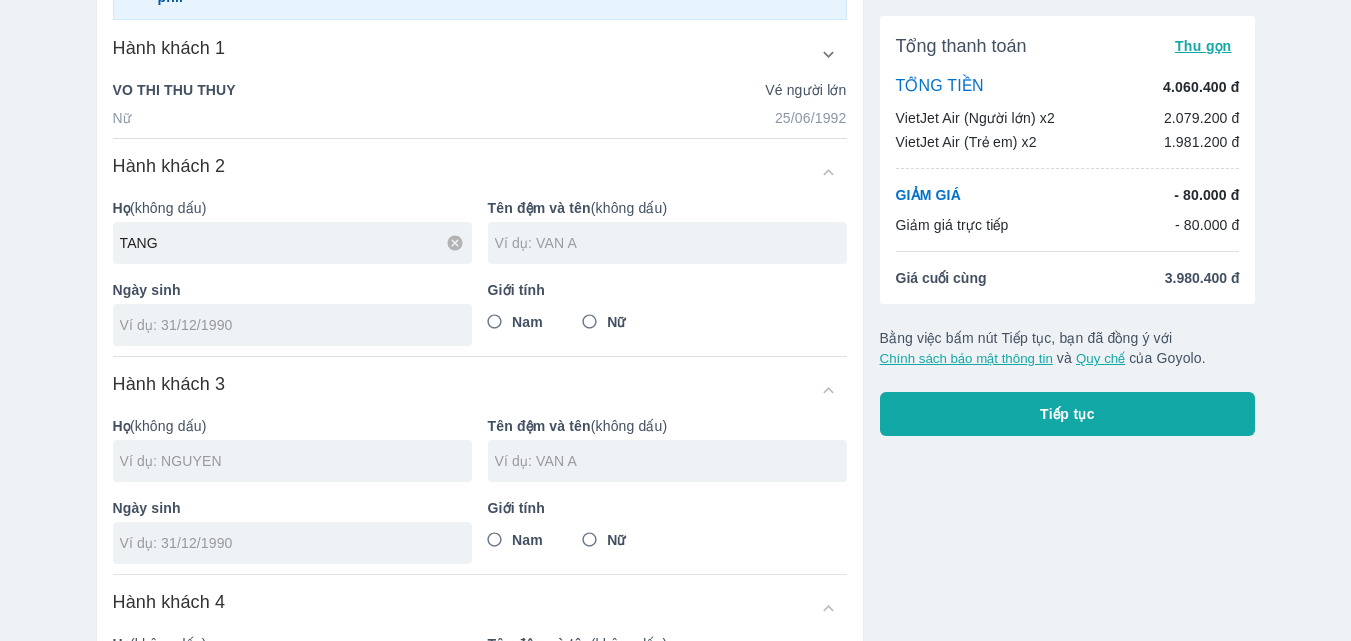 type on "TANG" 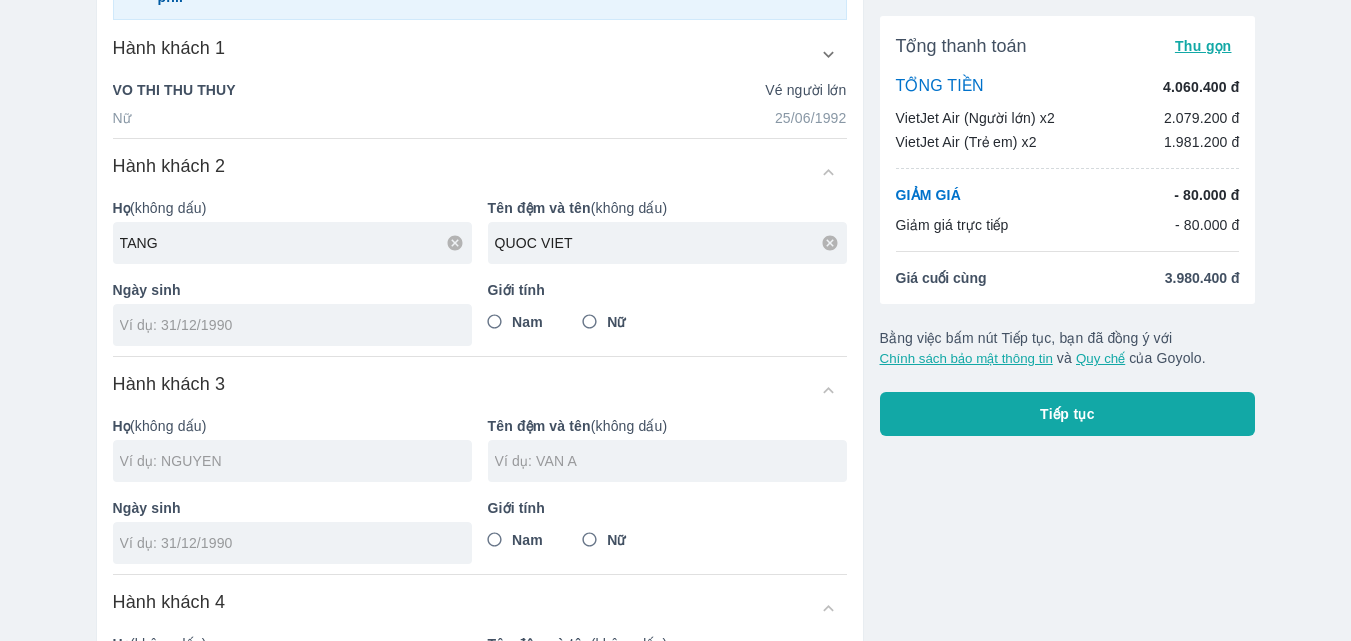 type on "QUOC VIET" 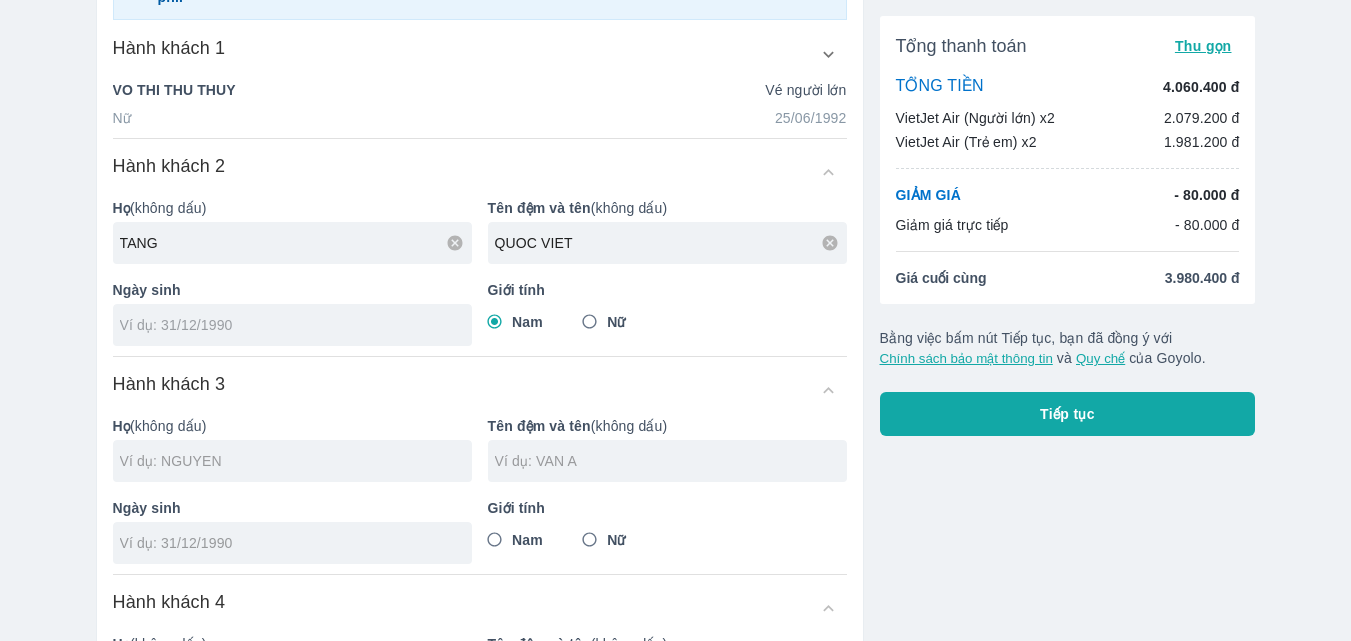 click at bounding box center (286, 325) 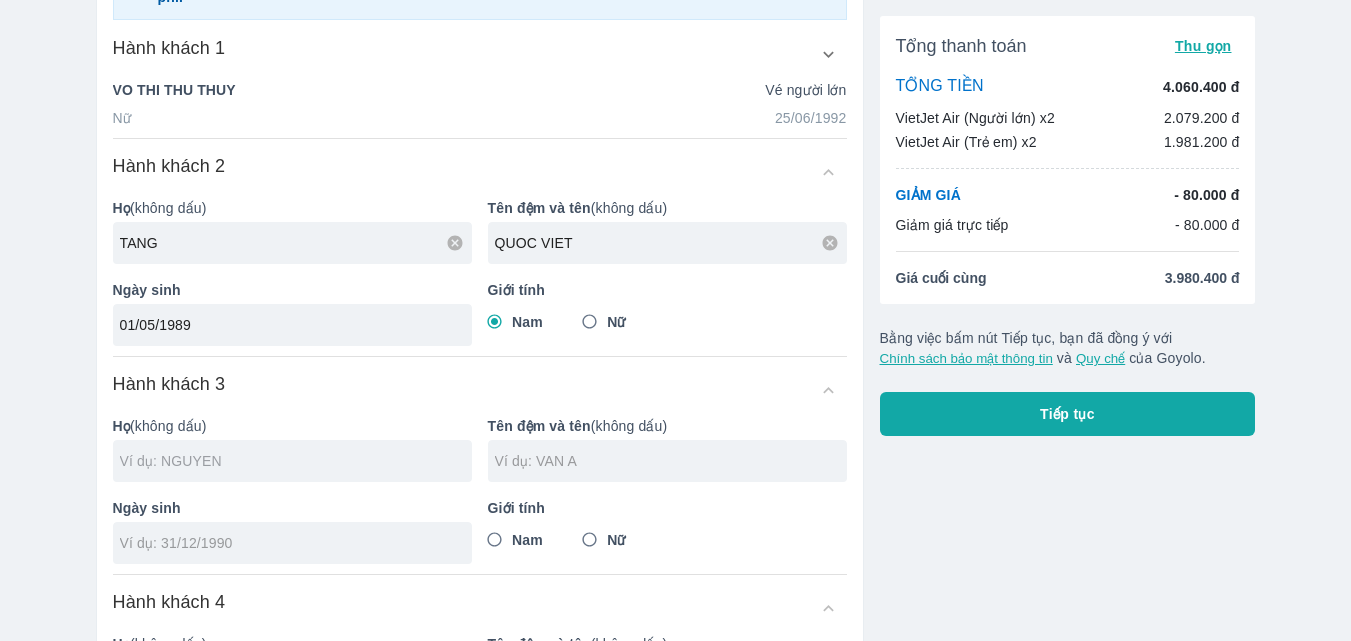 scroll, scrollTop: 400, scrollLeft: 0, axis: vertical 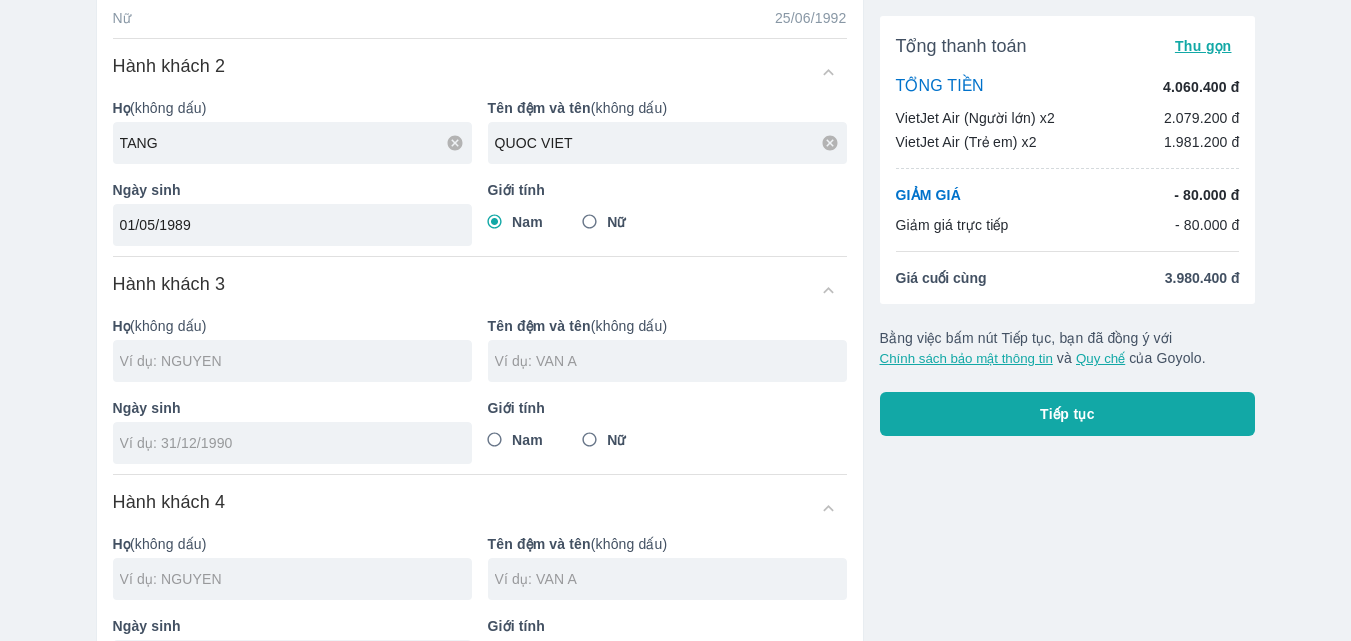 type on "01/05/1989" 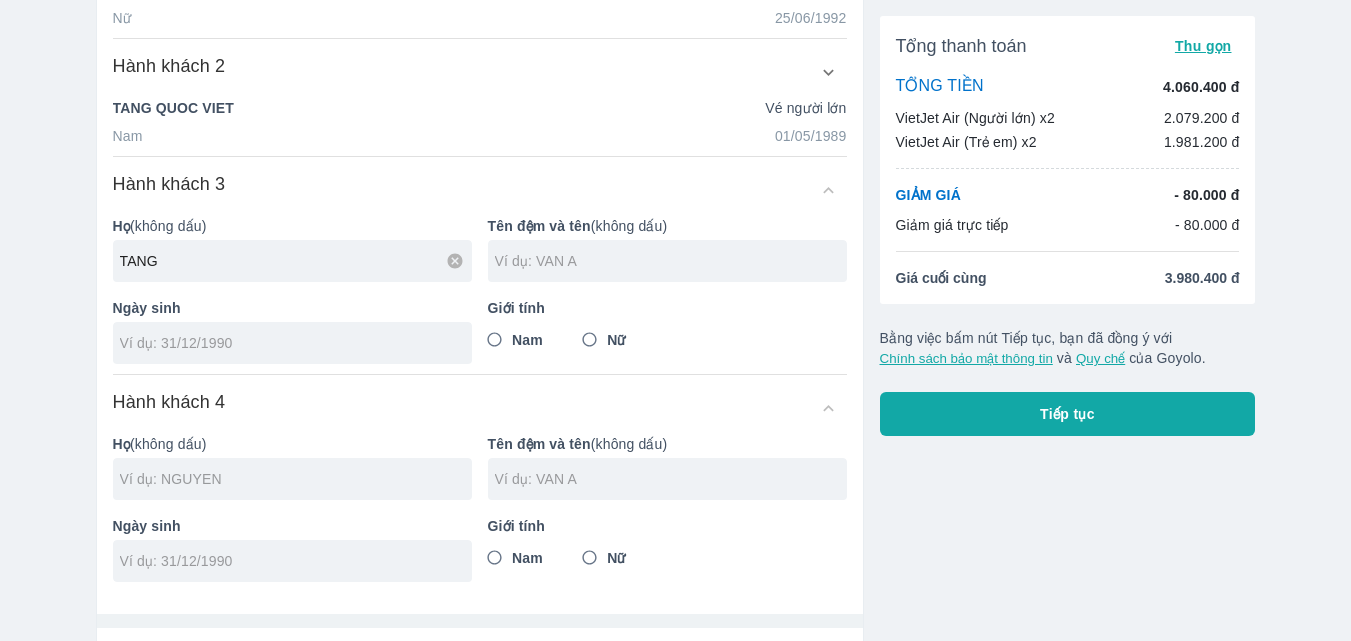 type on "TANG" 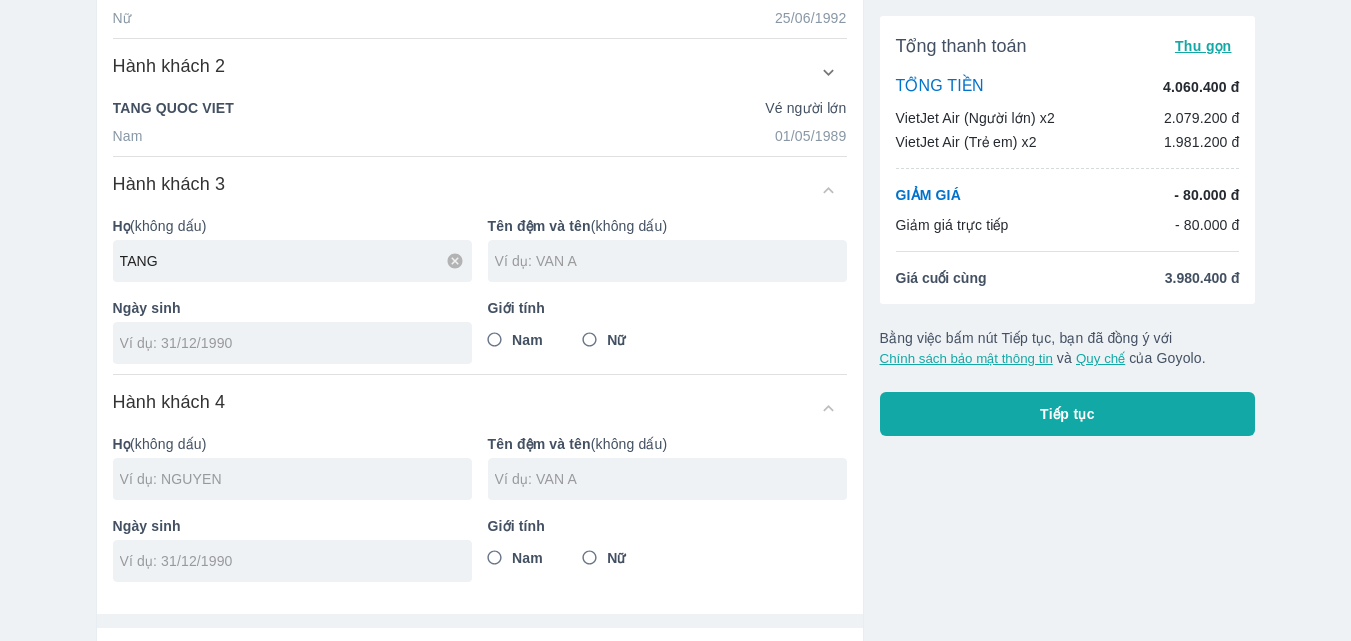 click at bounding box center (667, 261) 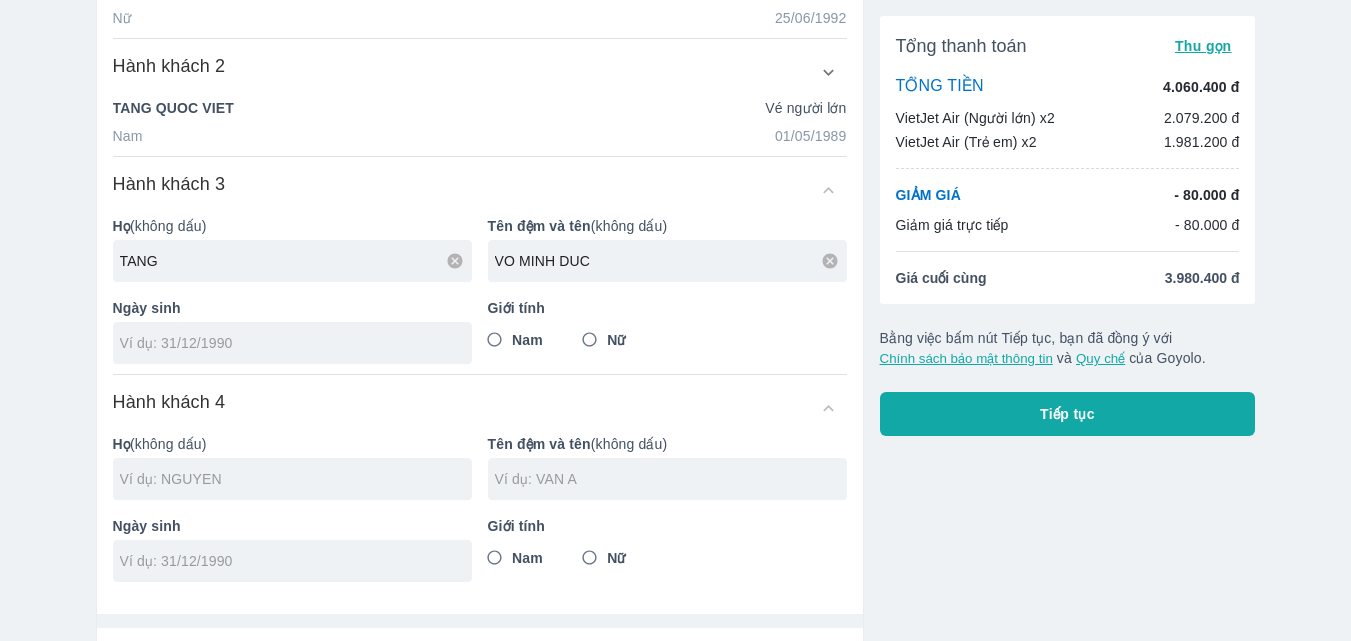 type on "VO MINH DUC" 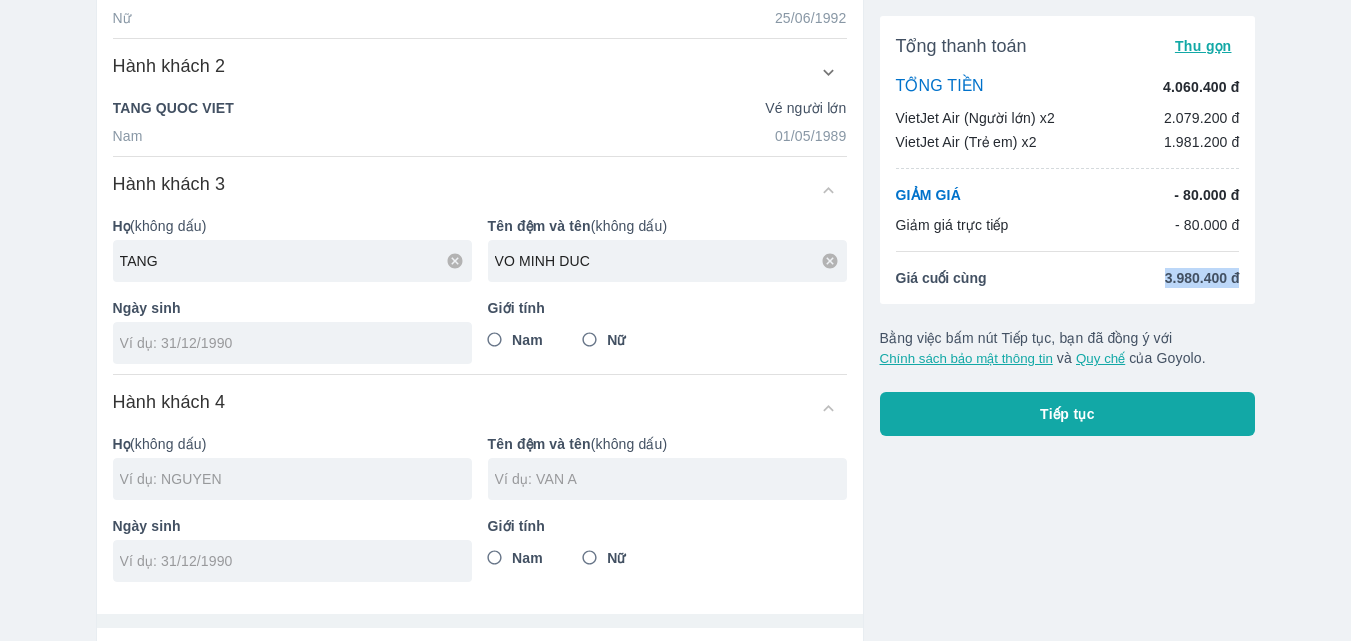 drag, startPoint x: 1166, startPoint y: 282, endPoint x: 1241, endPoint y: 283, distance: 75.00667 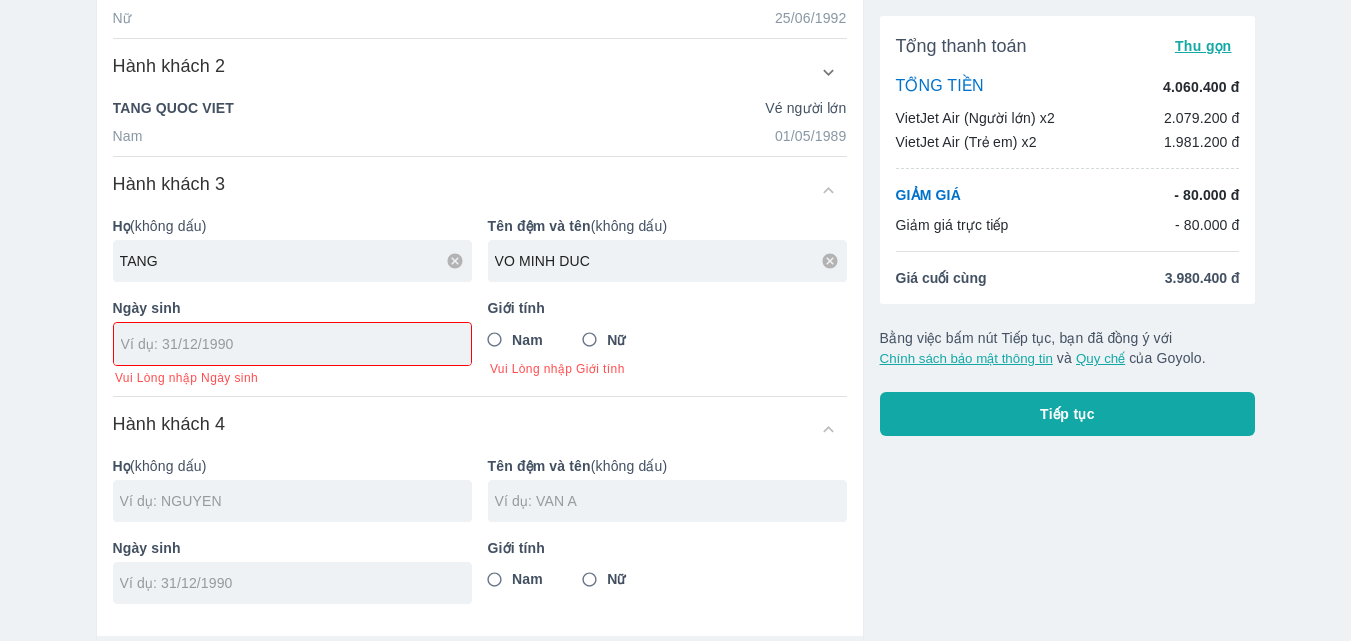 click on "3.980.400 đ" at bounding box center [1202, 278] 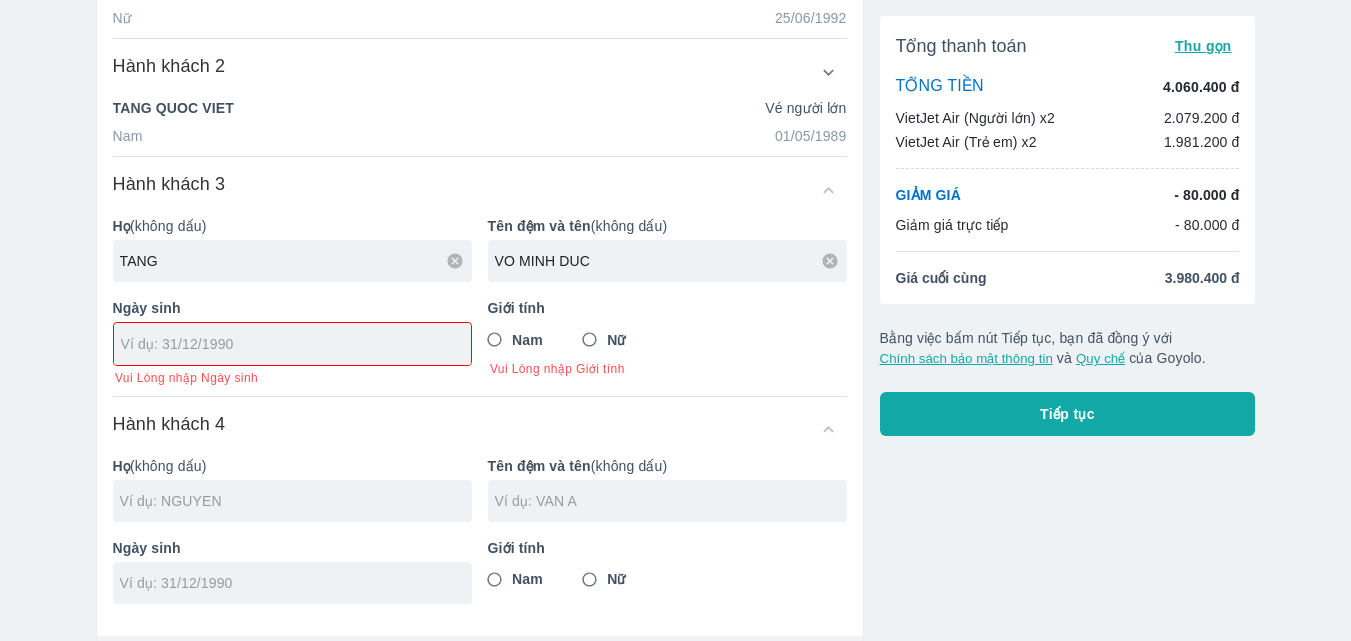 click on "3.980.400 đ" at bounding box center (1202, 278) 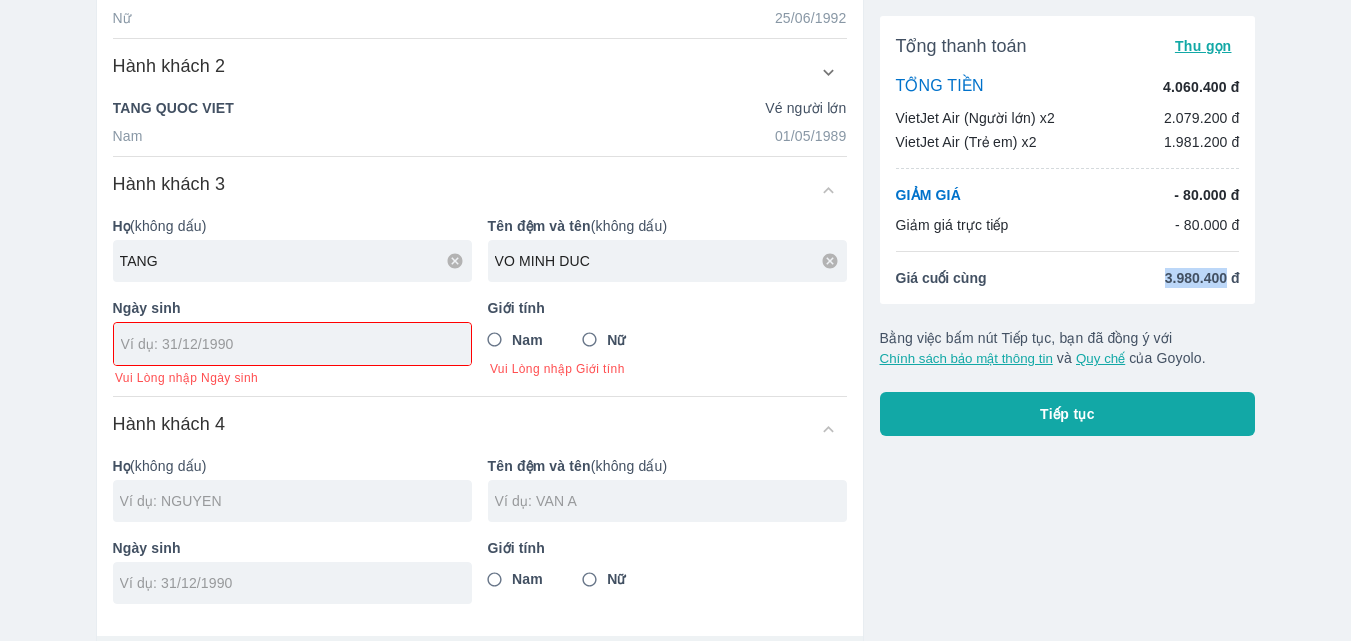 drag, startPoint x: 1165, startPoint y: 276, endPoint x: 1223, endPoint y: 276, distance: 58 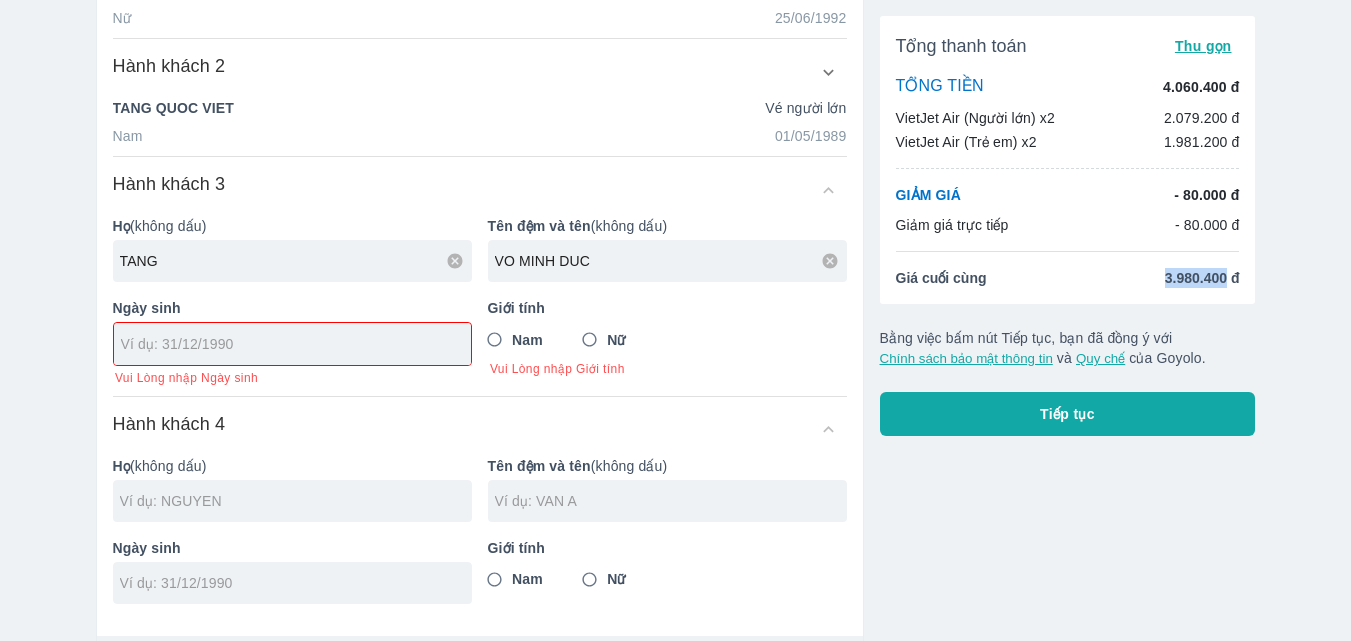 click on "3.980.400 đ" at bounding box center [1202, 278] 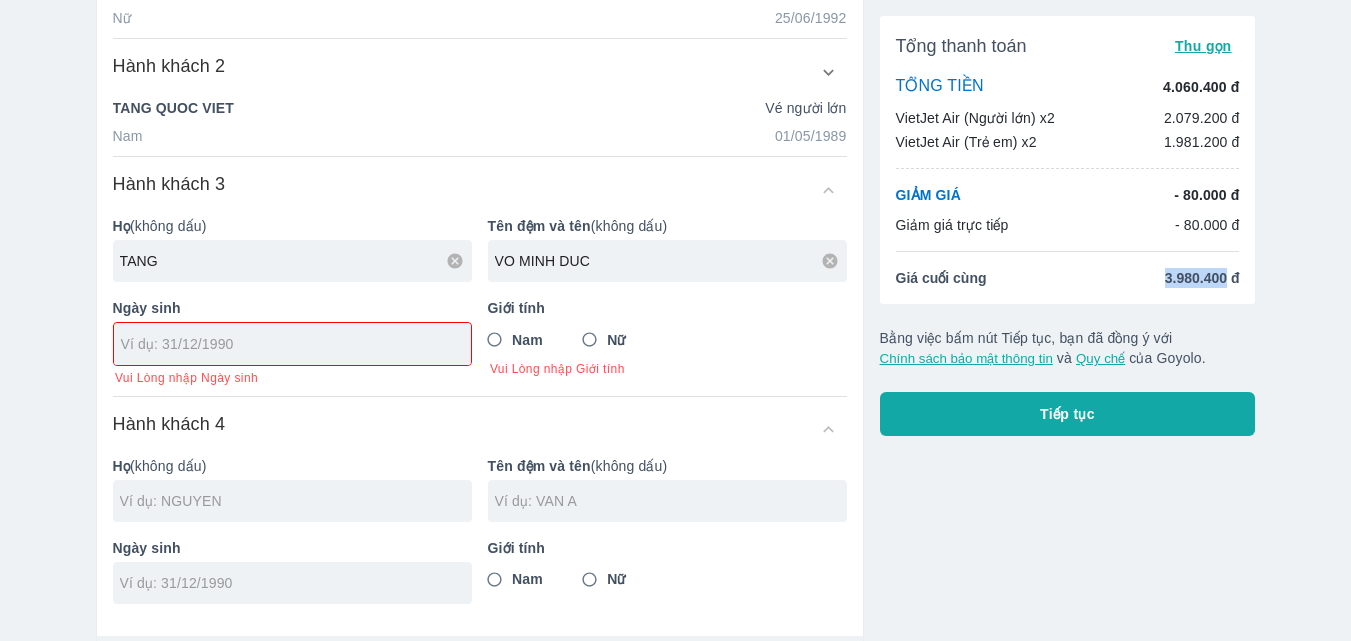 drag, startPoint x: 1225, startPoint y: 277, endPoint x: 1119, endPoint y: 277, distance: 106 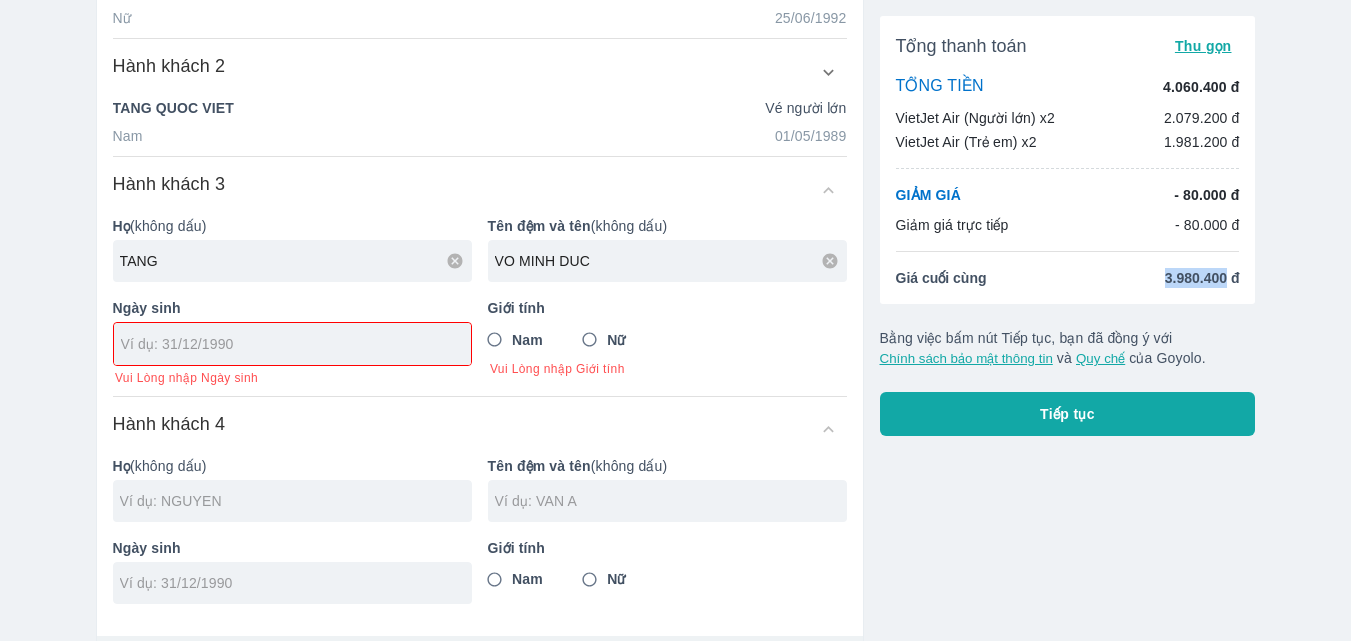 click on "Giá cuối cùng 3.980.400 đ" at bounding box center (1068, 278) 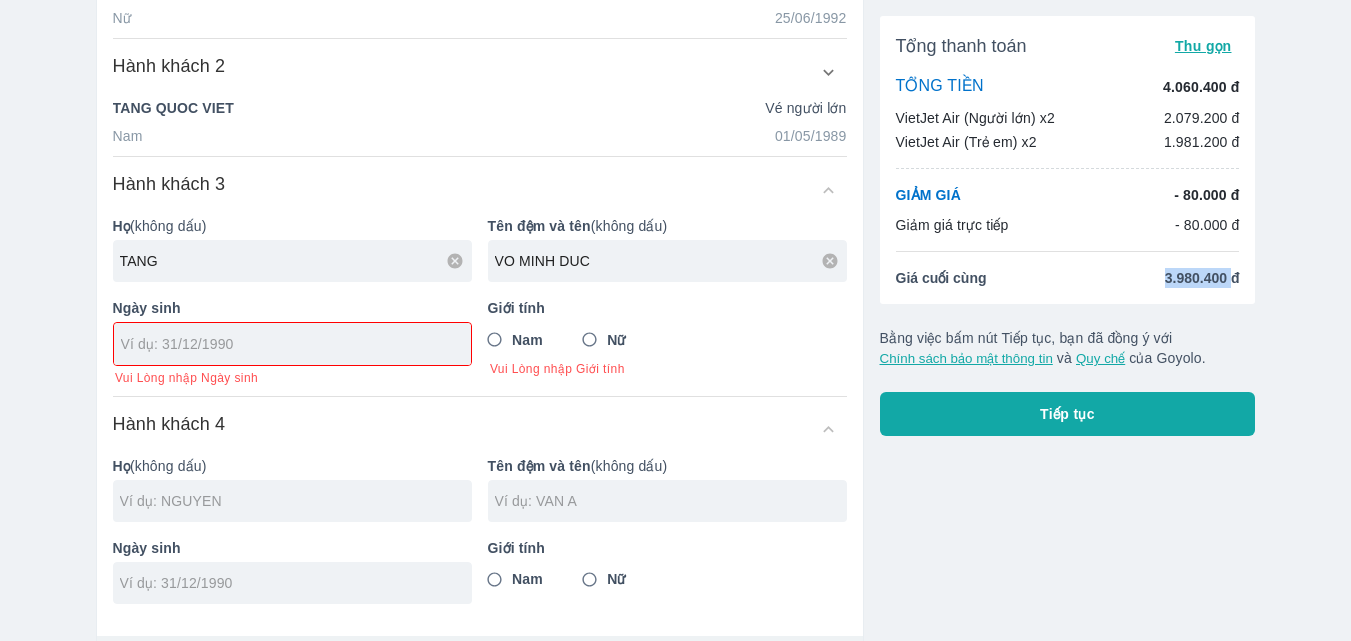 drag, startPoint x: 1161, startPoint y: 280, endPoint x: 1229, endPoint y: 272, distance: 68.46897 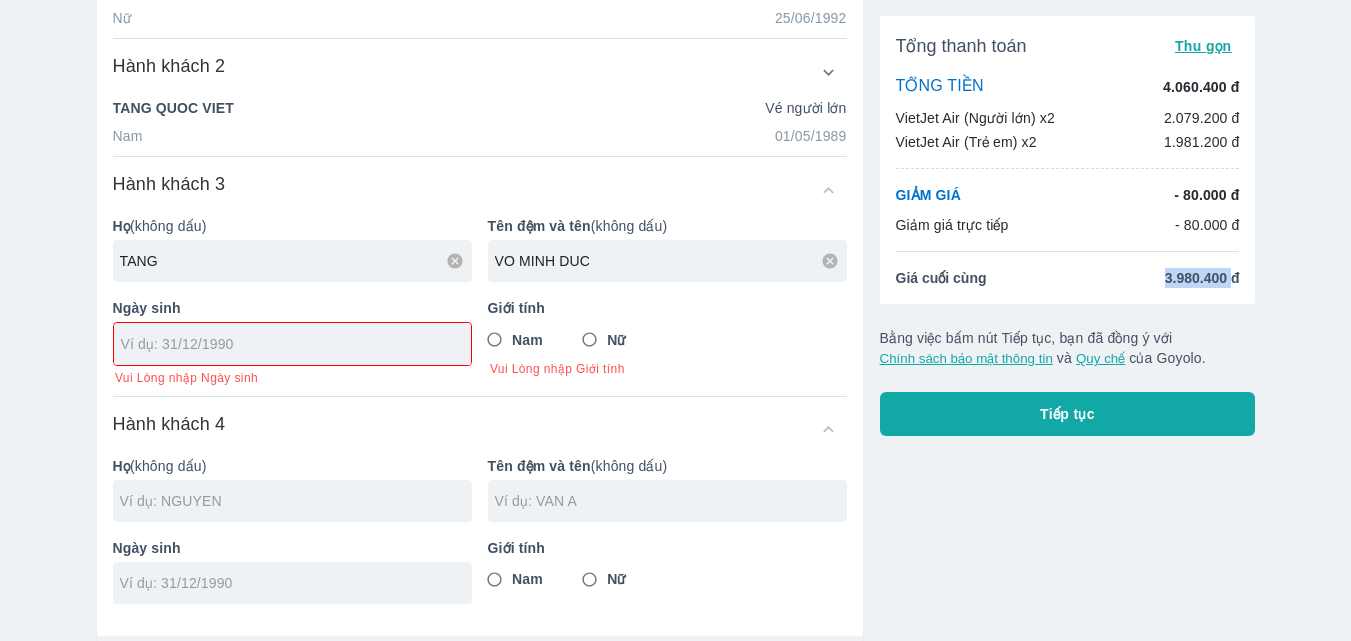 click on "Giá cuối cùng 3.980.400 đ" at bounding box center [1068, 278] 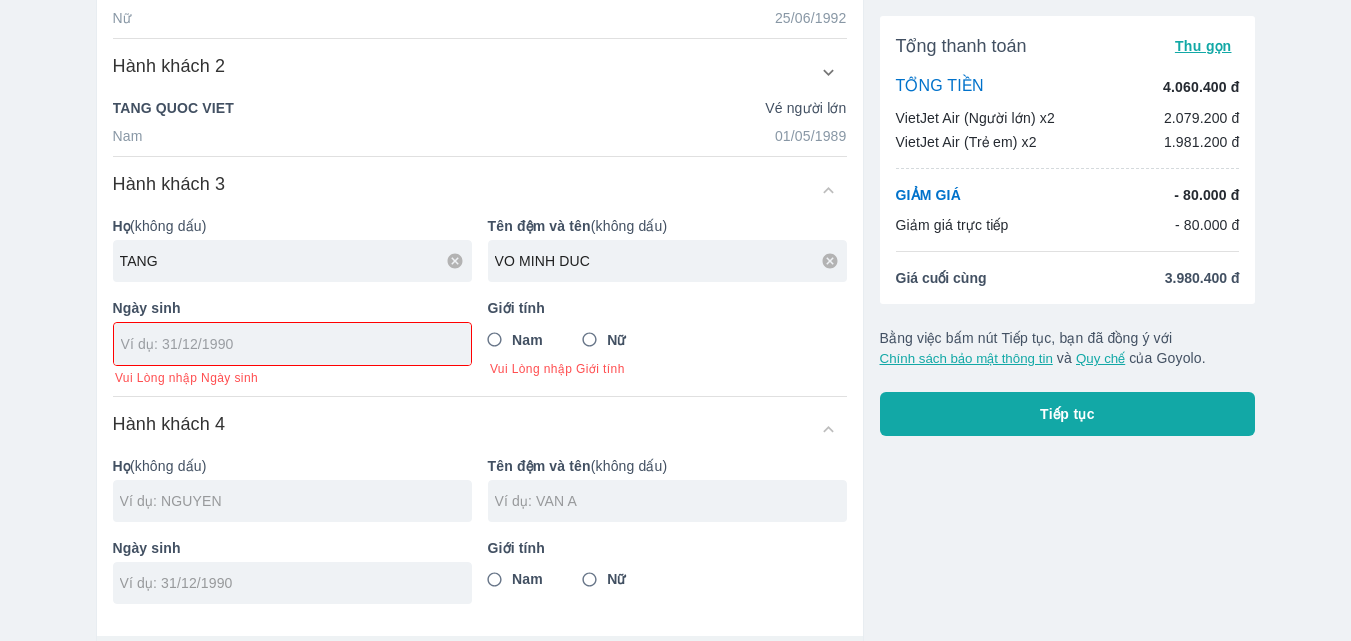 click at bounding box center (286, 344) 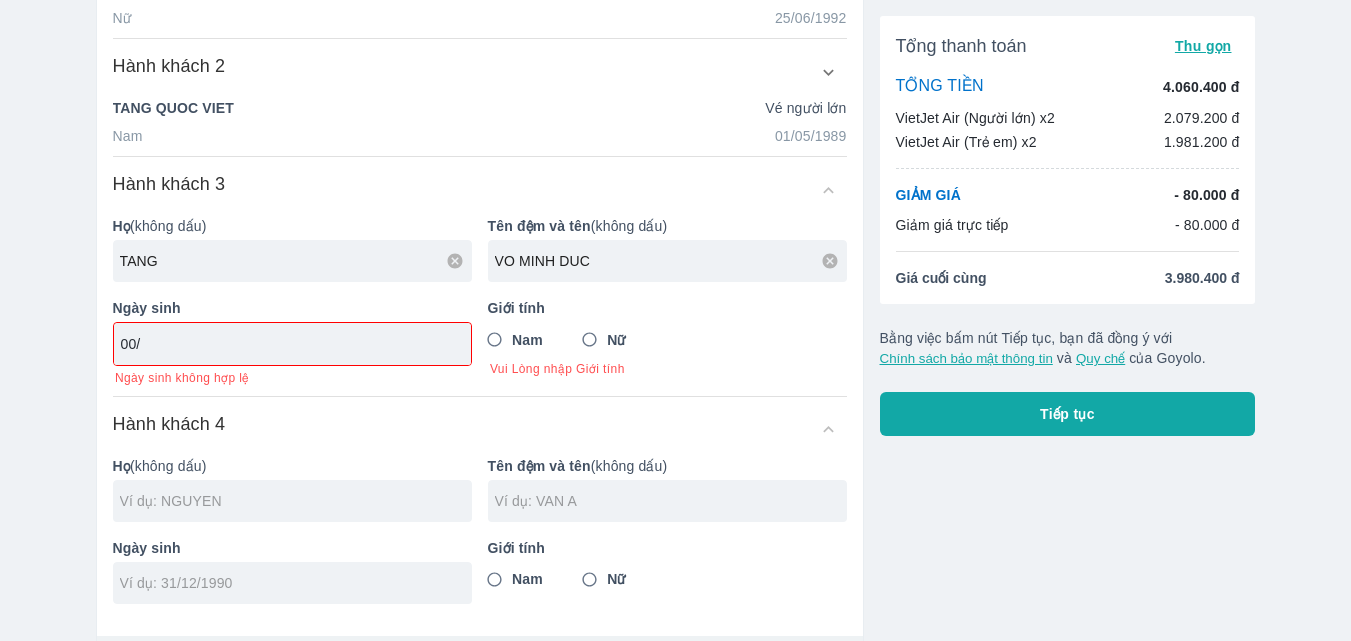 type on "0" 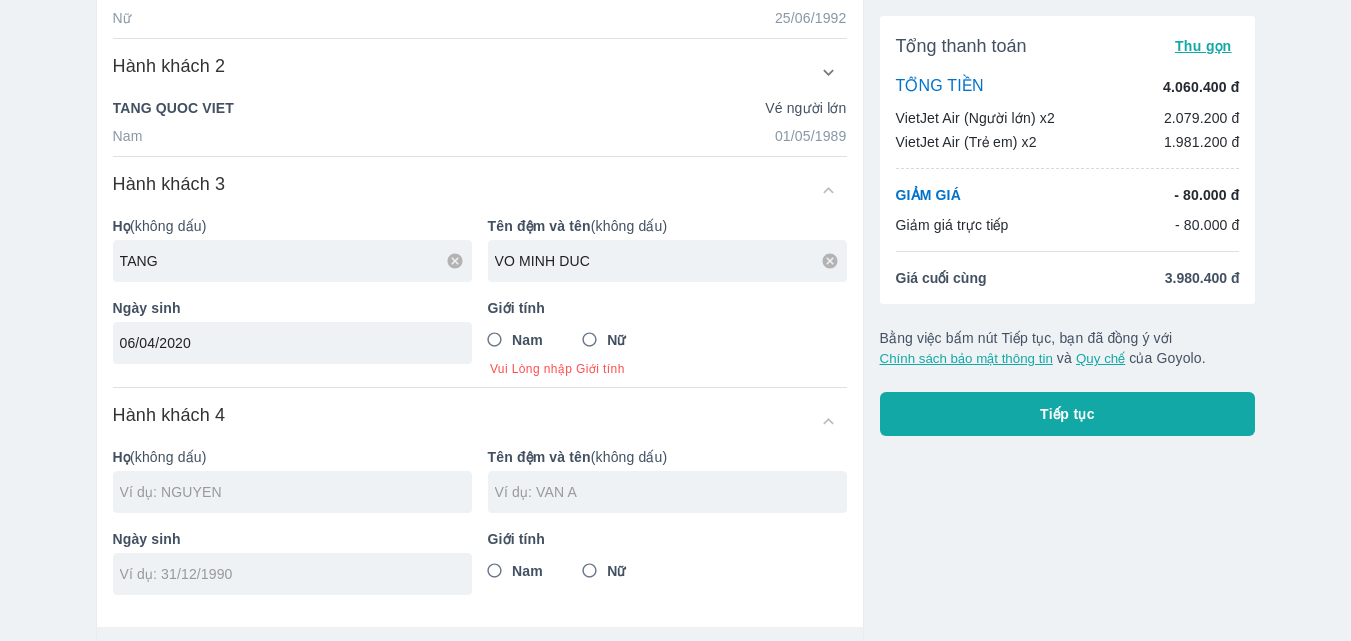 type on "06/04/2020" 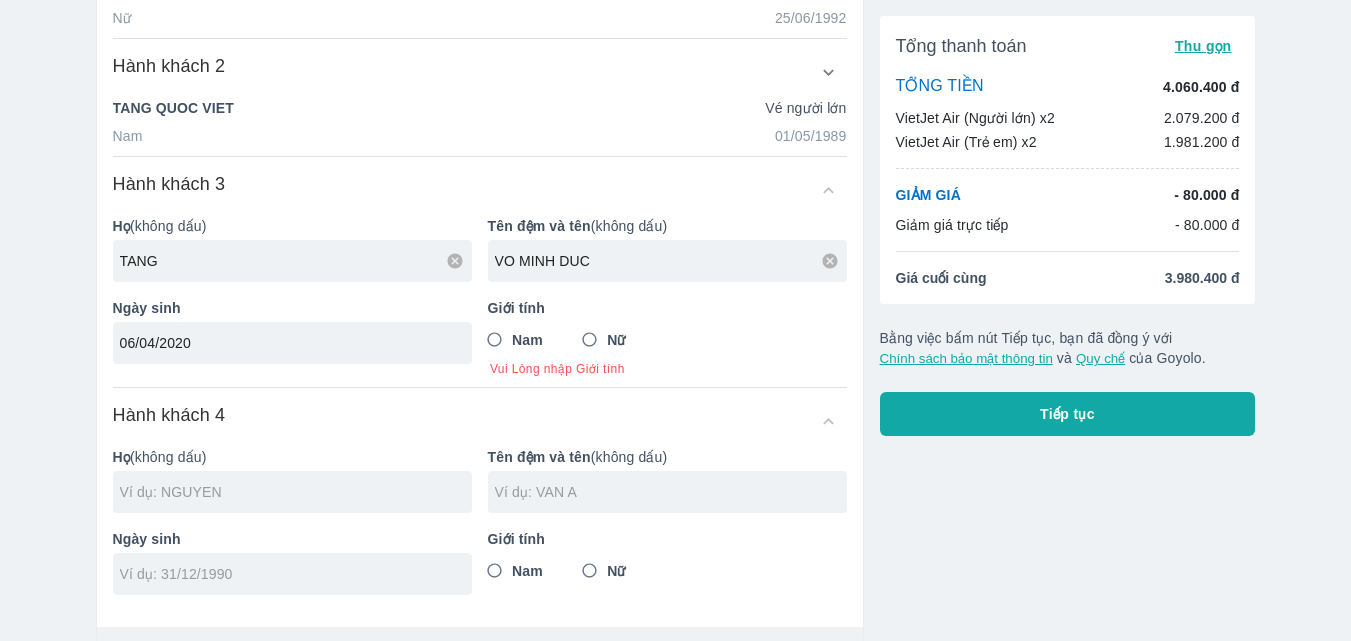 click on "Nam" at bounding box center [495, 340] 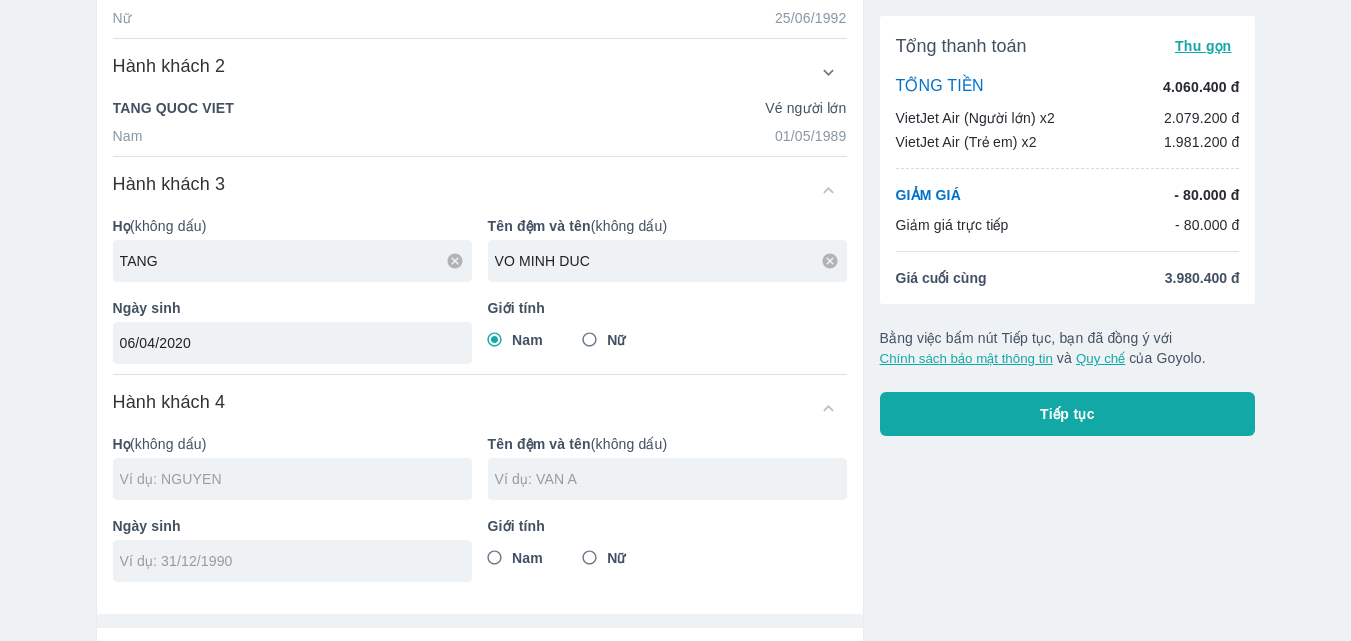 click at bounding box center (296, 479) 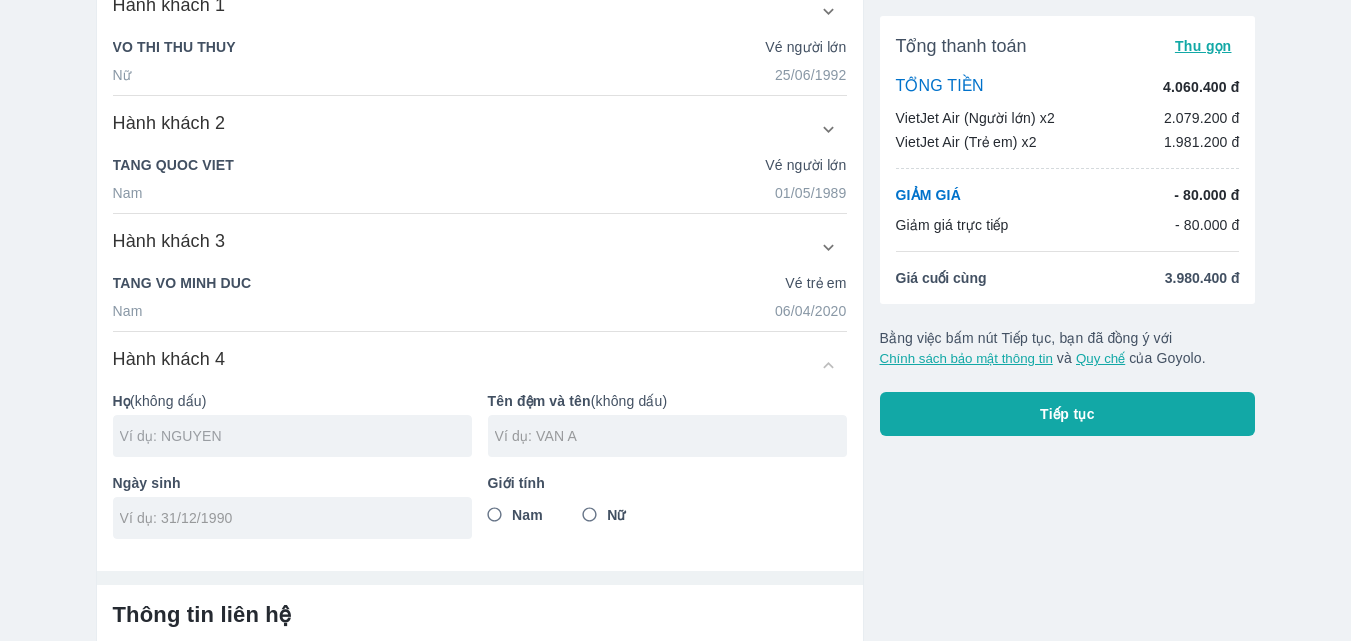 scroll, scrollTop: 457, scrollLeft: 0, axis: vertical 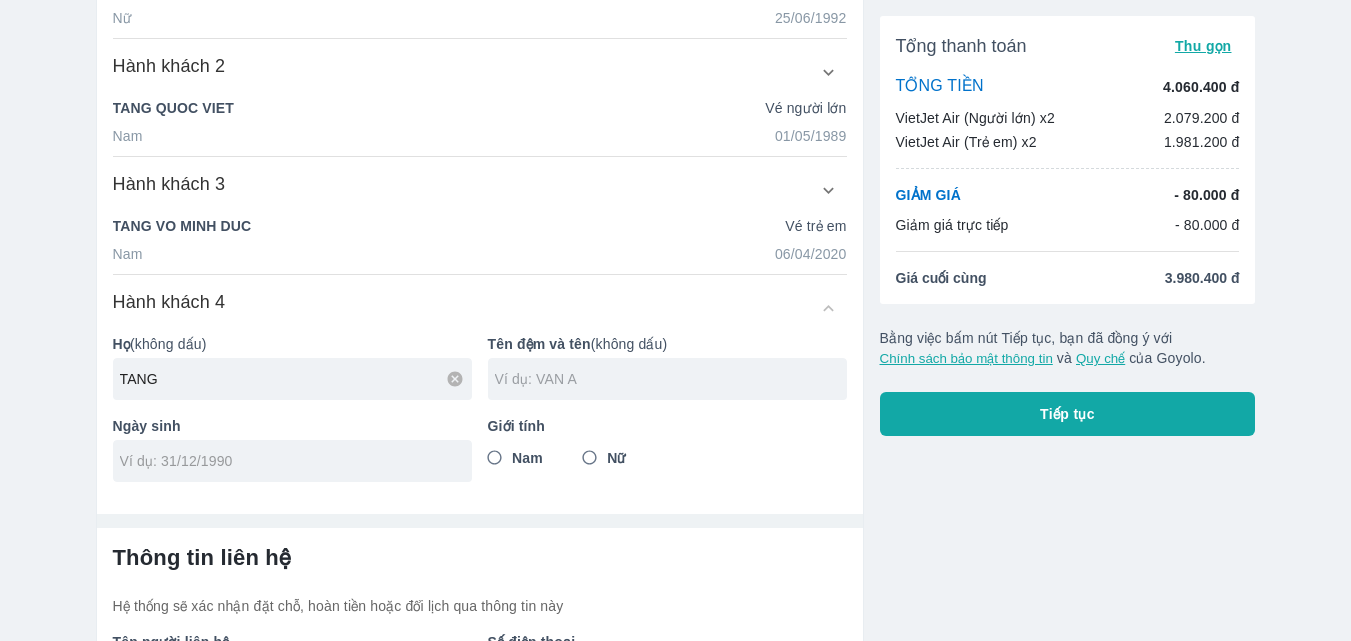 type on "TANG" 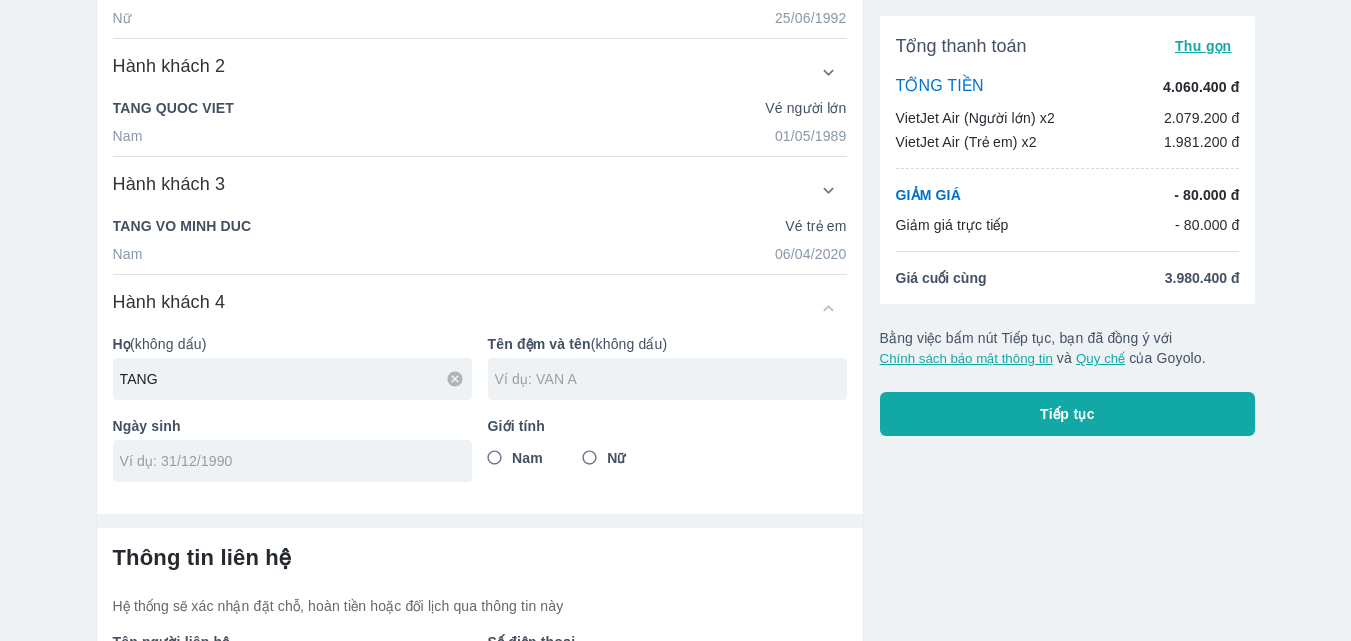 click at bounding box center [671, 379] 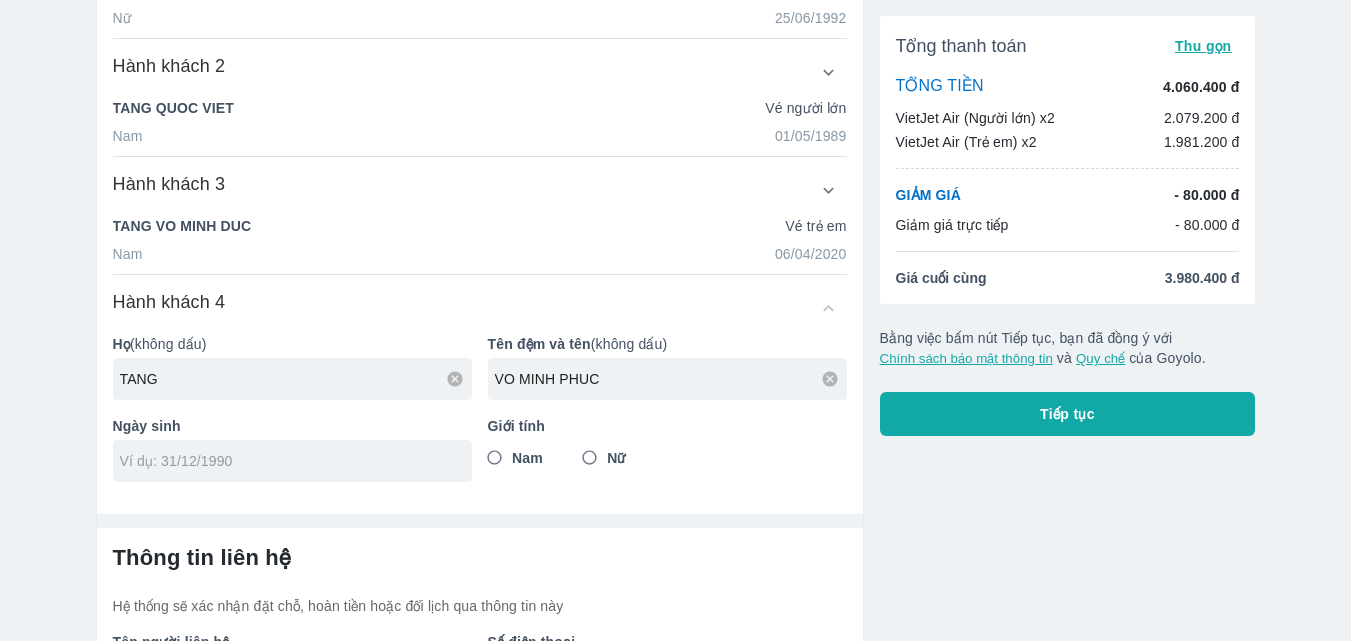 type on "VO MINH PHUC" 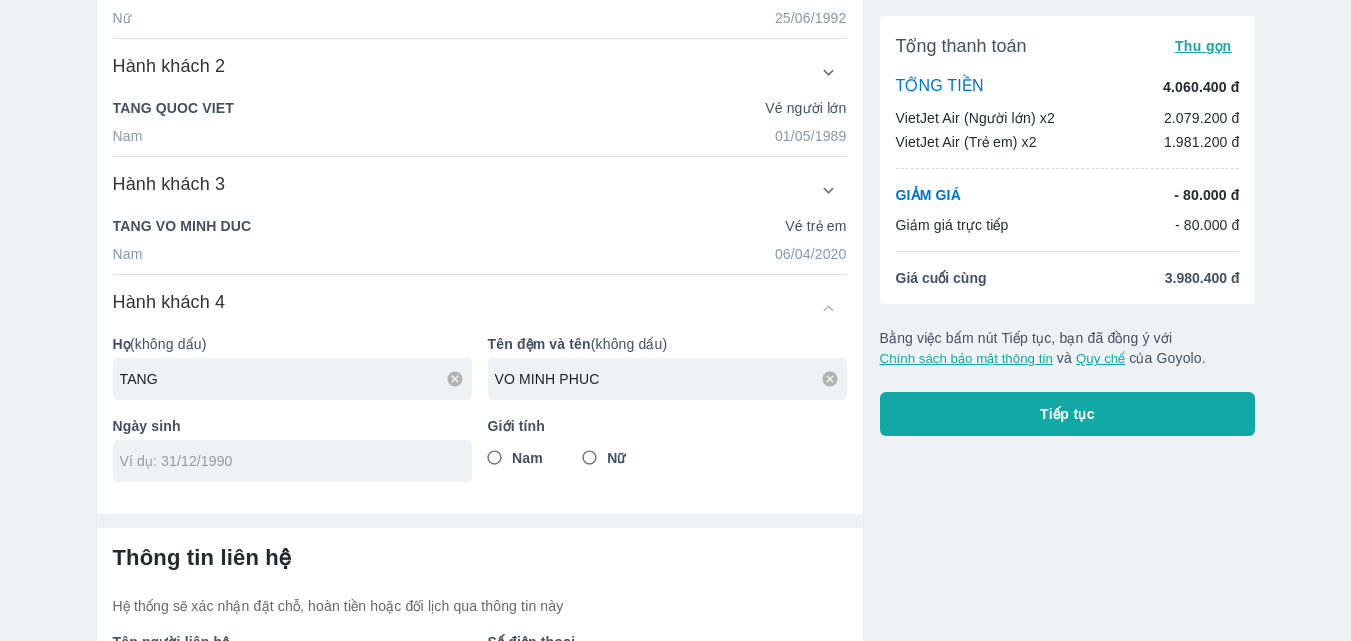 click at bounding box center [292, 461] 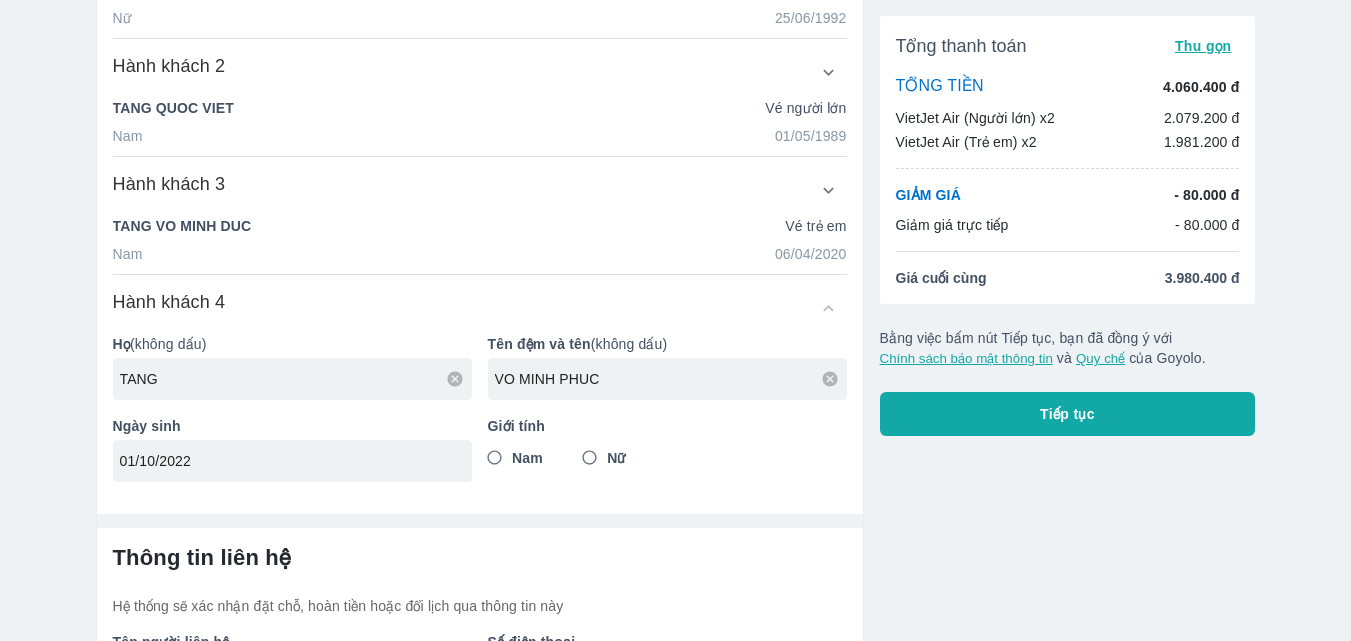 type on "01/10/2022" 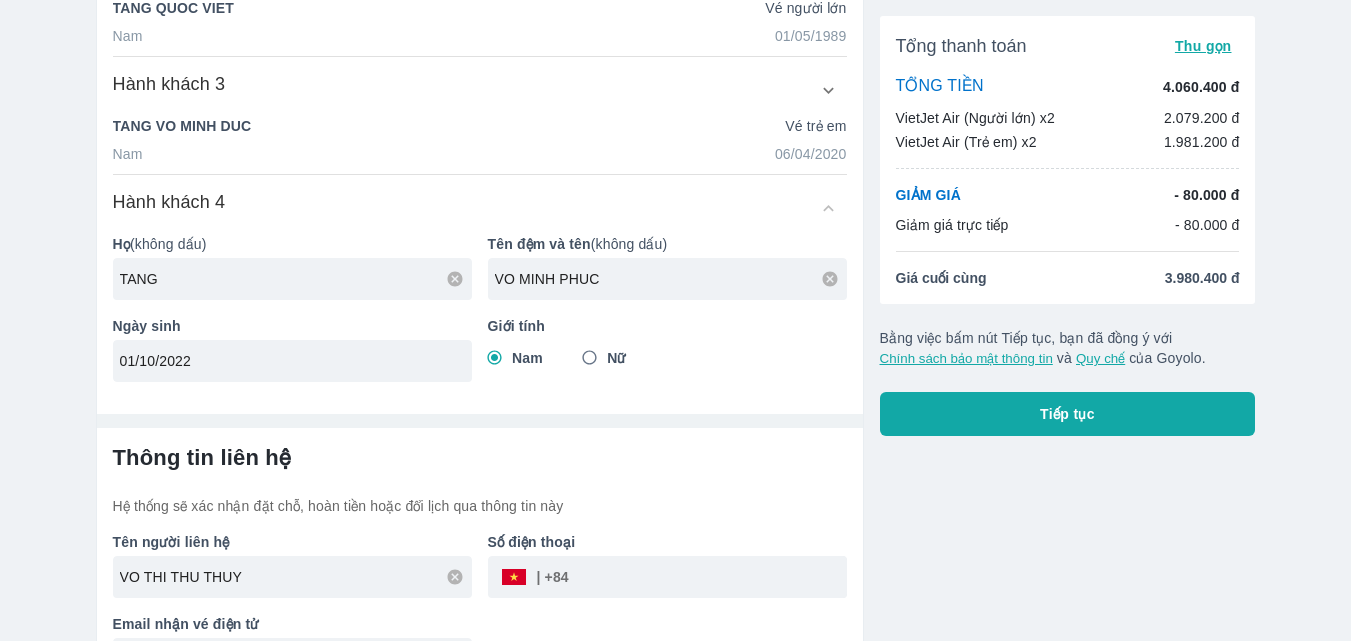 scroll, scrollTop: 614, scrollLeft: 0, axis: vertical 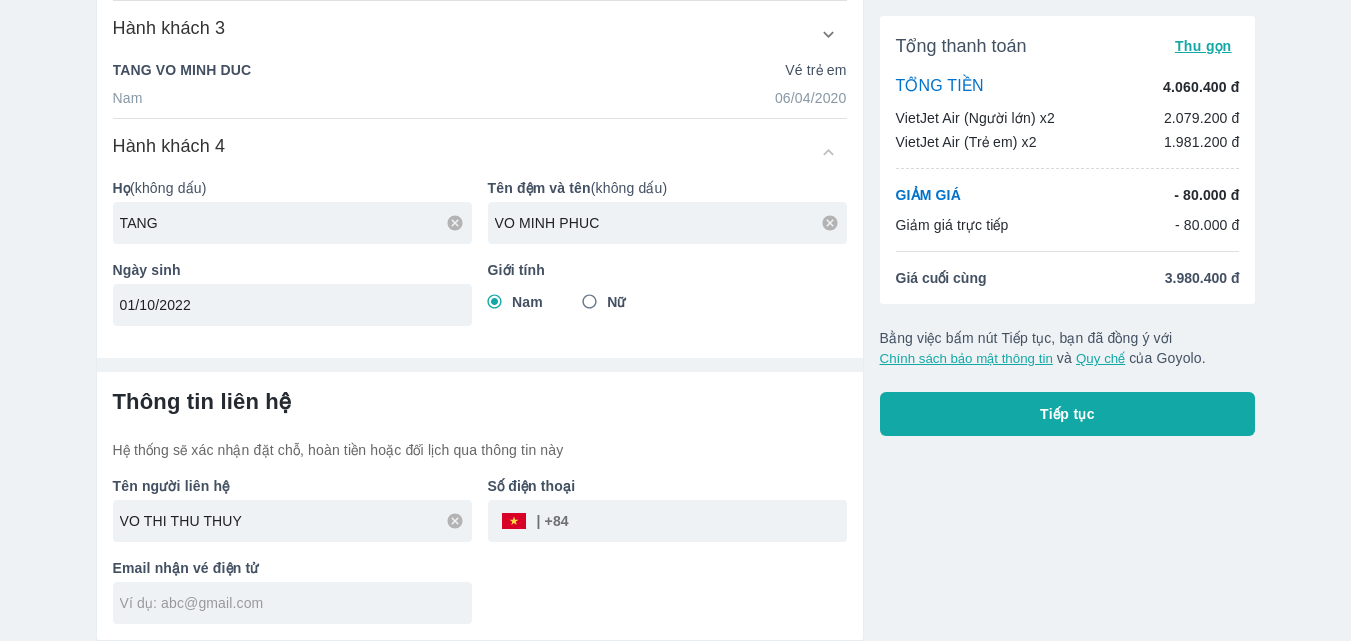 click at bounding box center (708, 521) 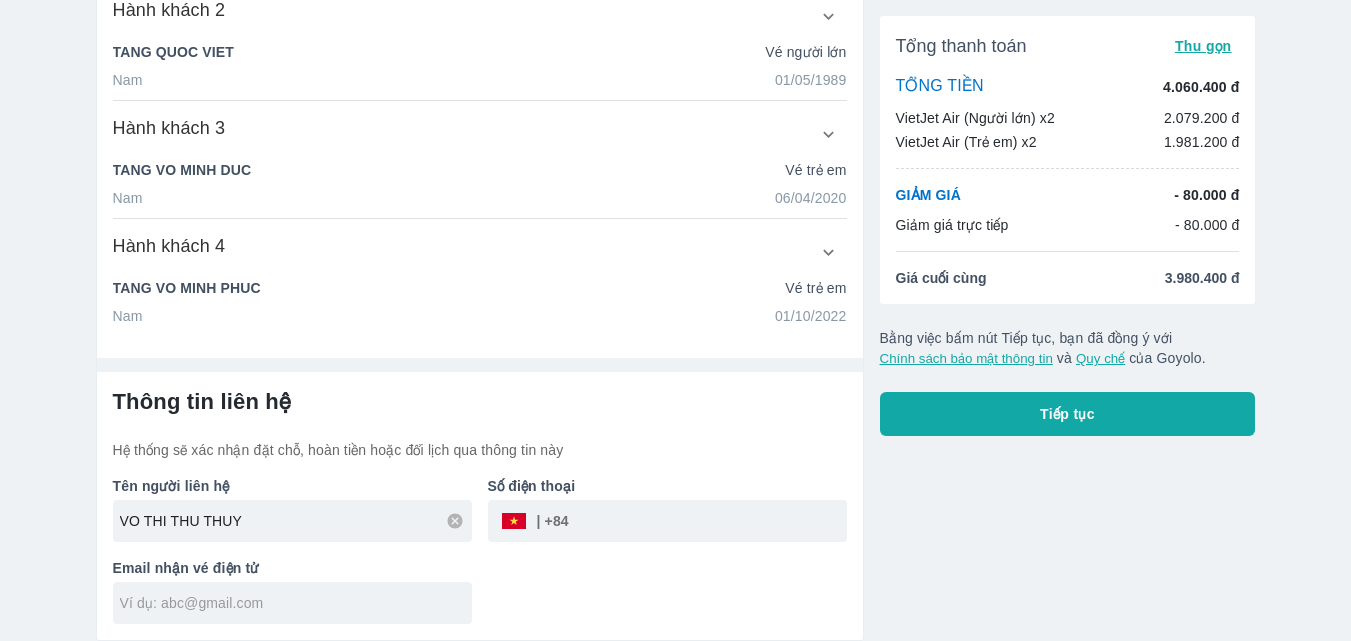 scroll, scrollTop: 514, scrollLeft: 0, axis: vertical 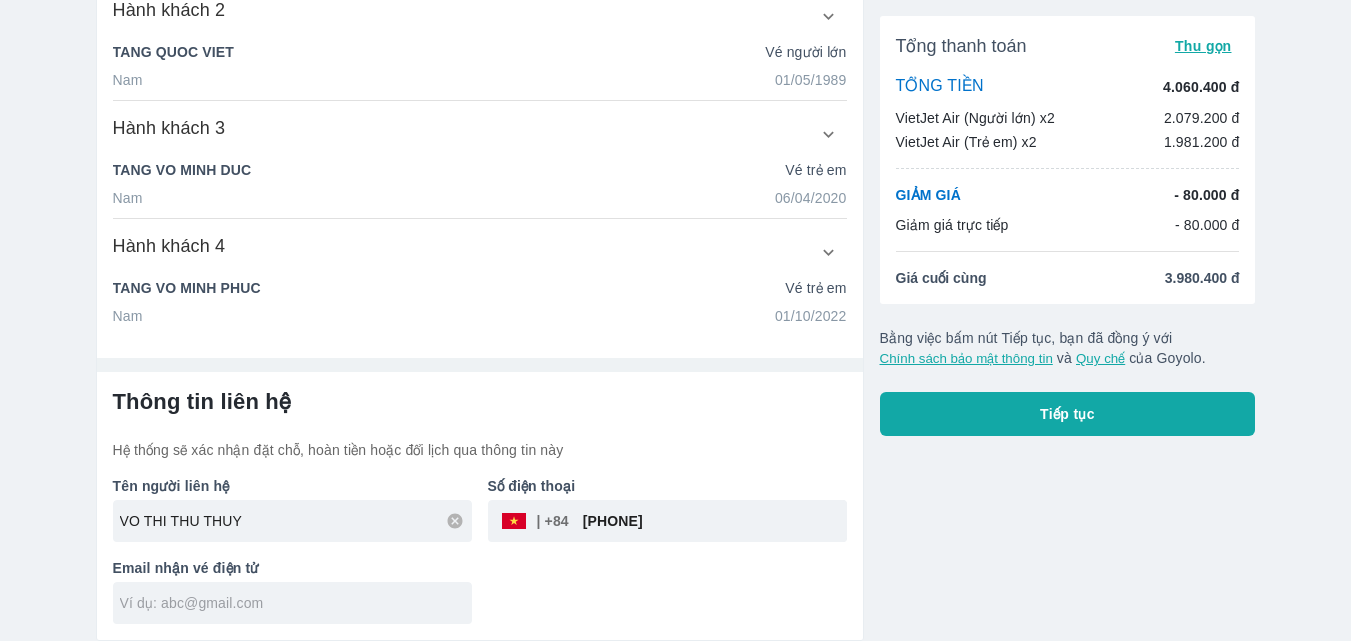 type on "[PHONE]" 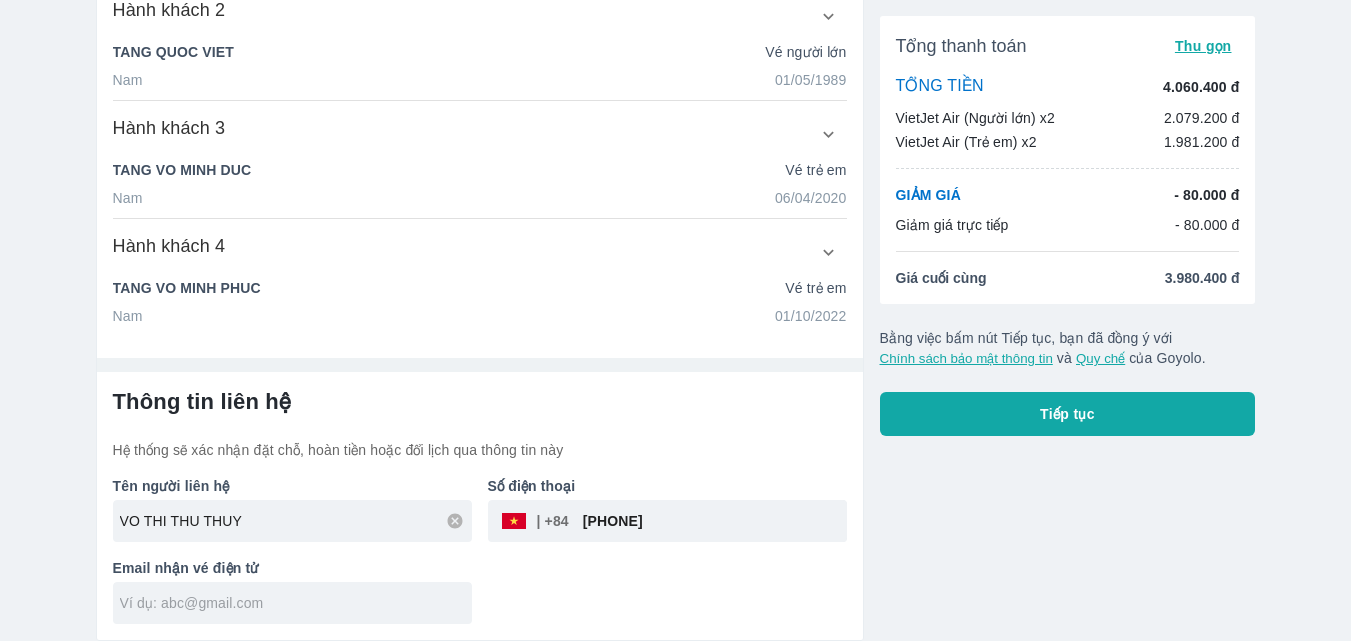 type on "thuyatpro@example.com" 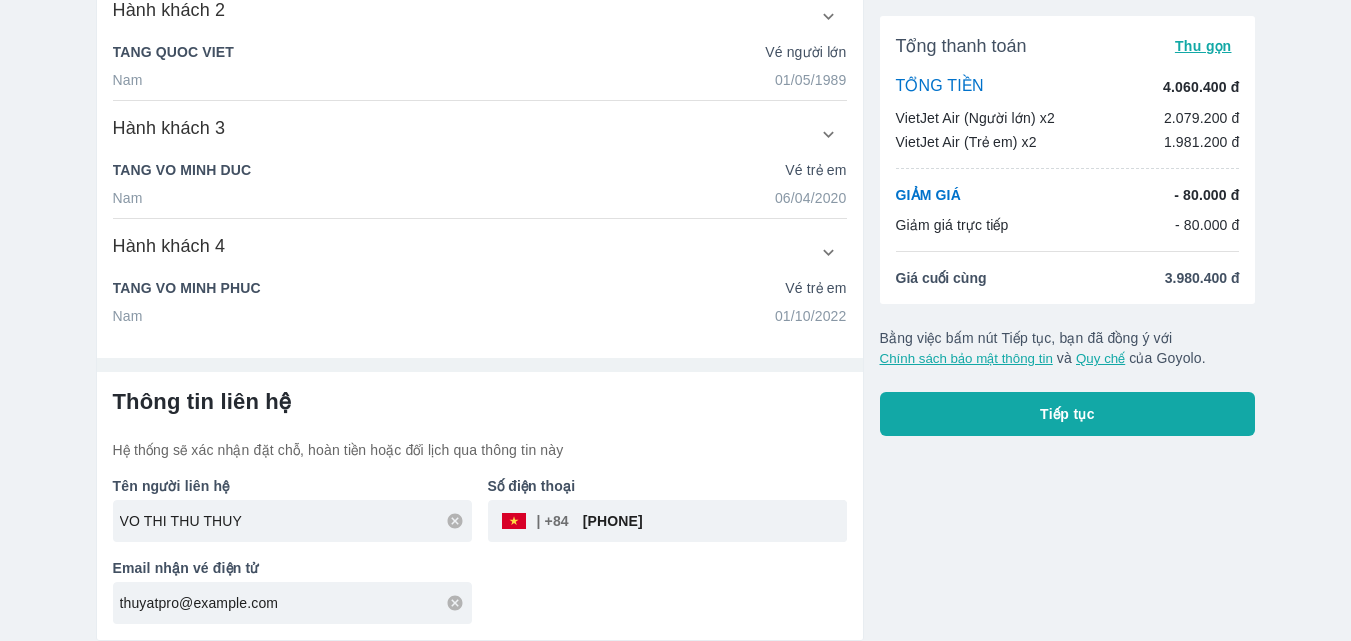 click on "Tiếp tục" at bounding box center (1067, 414) 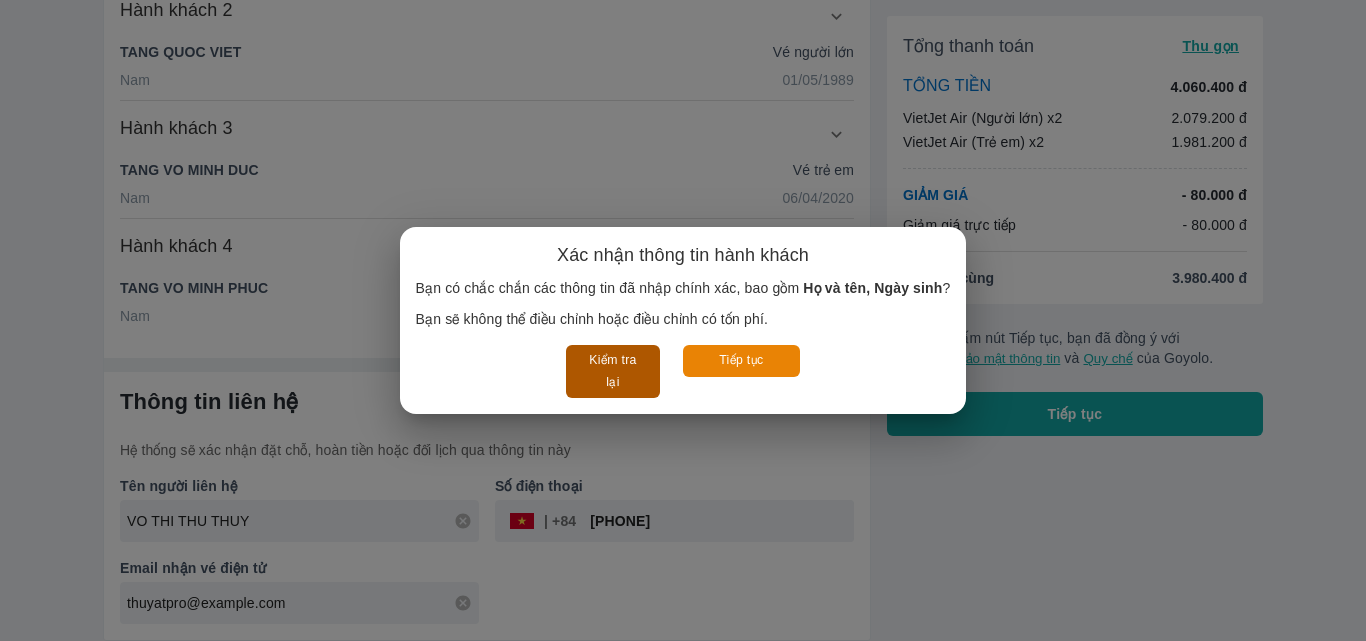 click on "Kiểm tra lại" at bounding box center [612, 371] 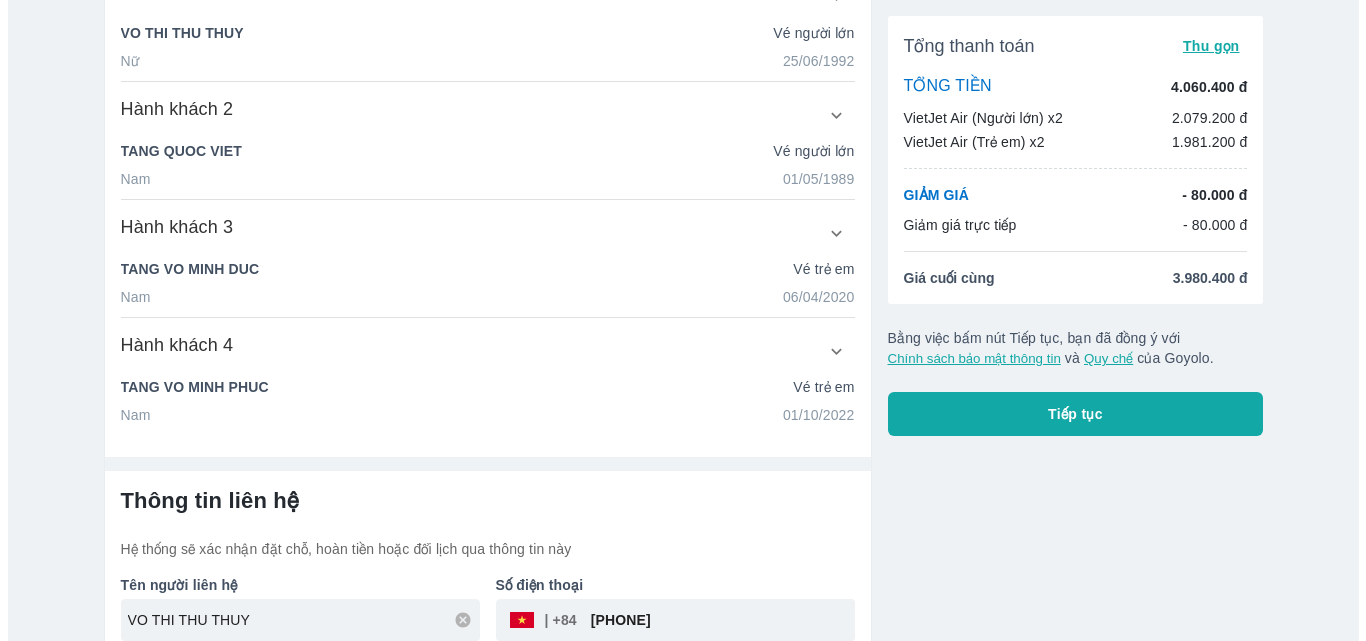 scroll, scrollTop: 514, scrollLeft: 0, axis: vertical 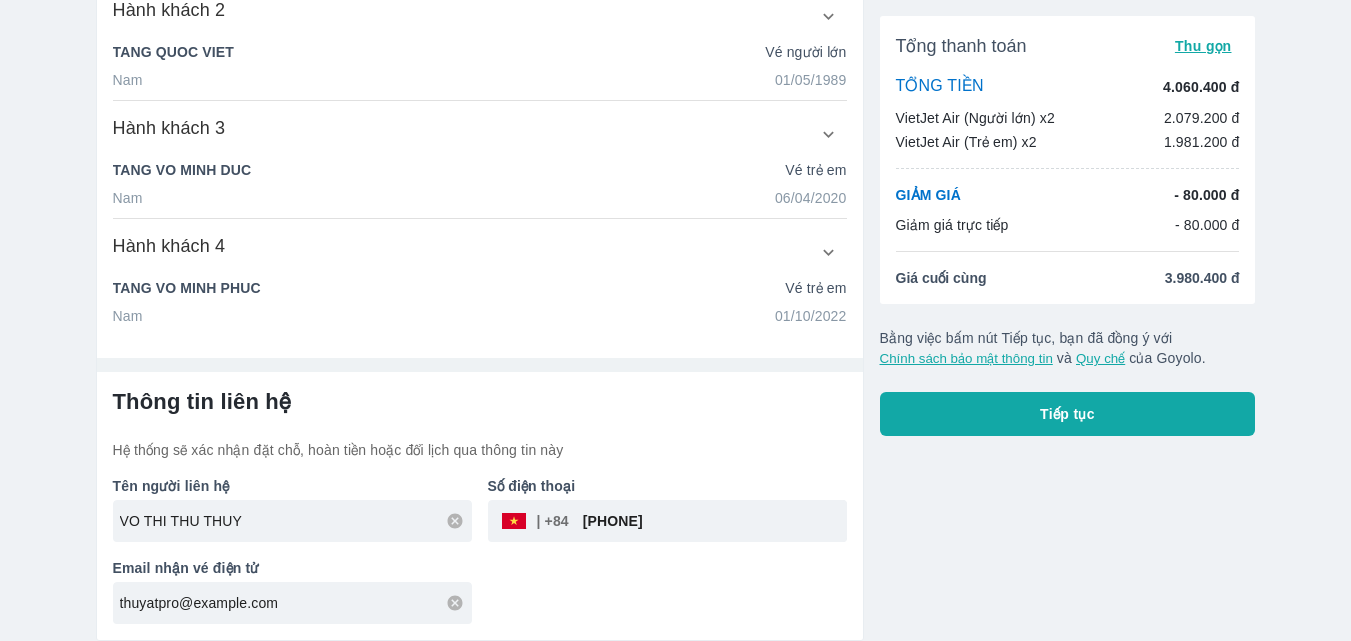 click on "Tiếp tục" at bounding box center (1067, 414) 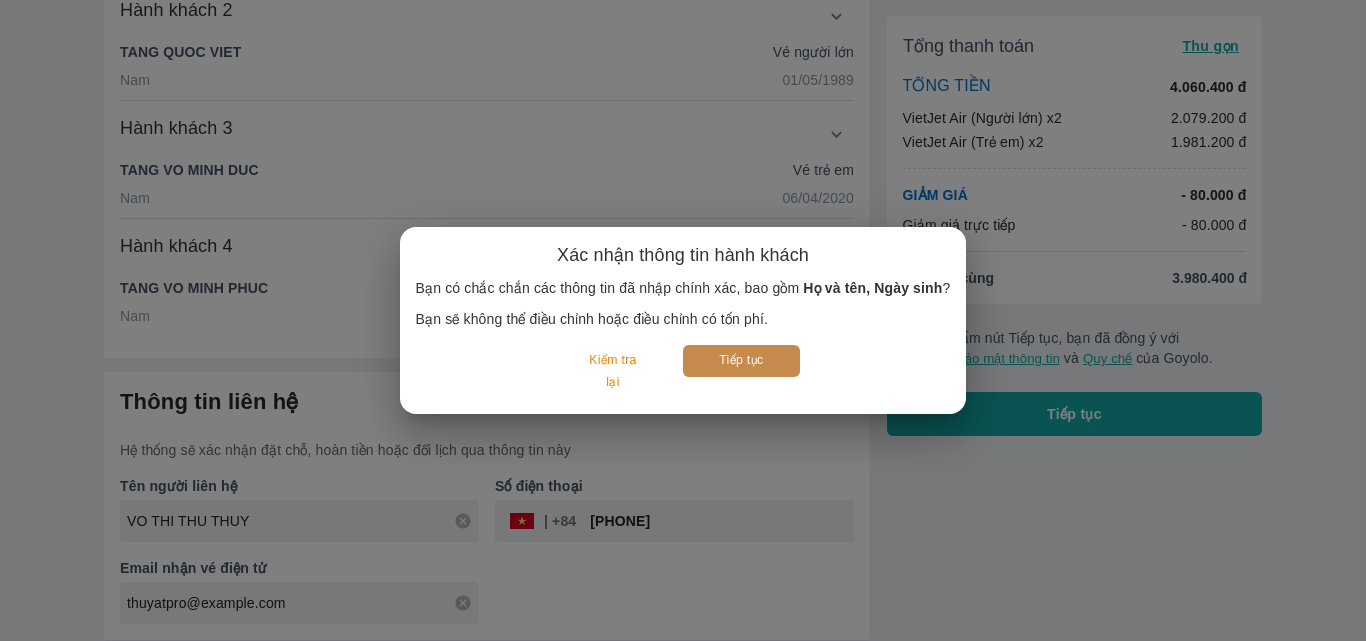 click on "Tiếp tục" at bounding box center (741, 360) 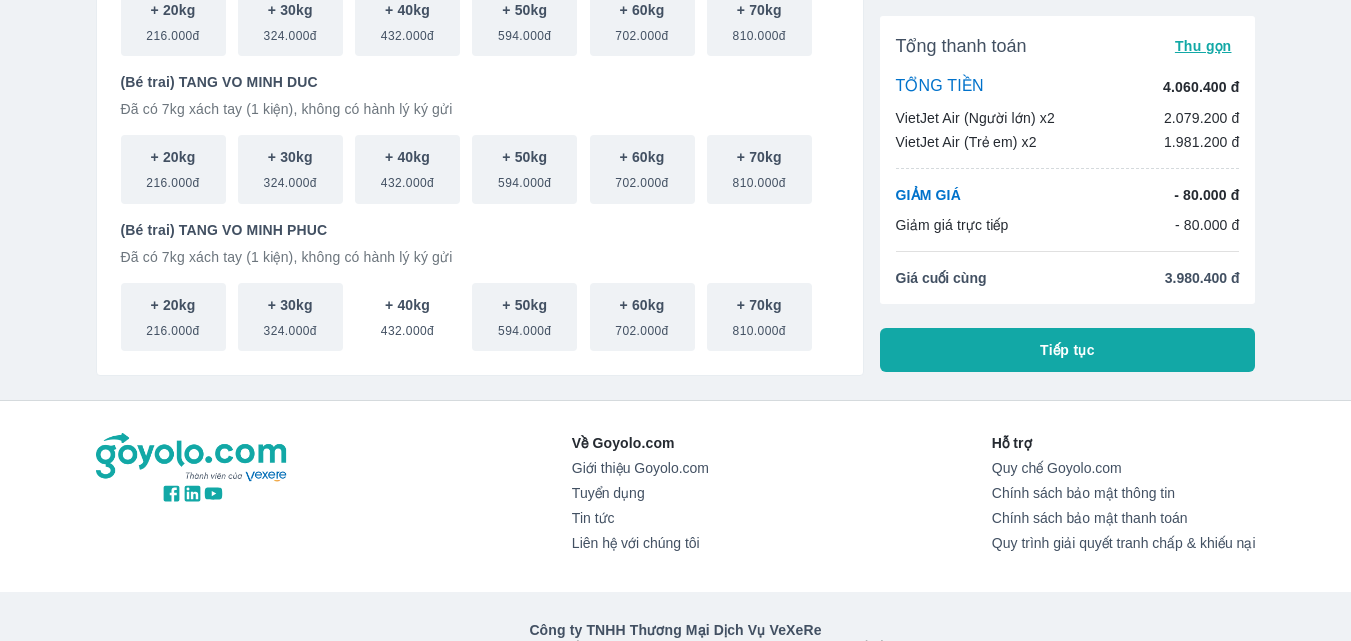 scroll, scrollTop: 200, scrollLeft: 0, axis: vertical 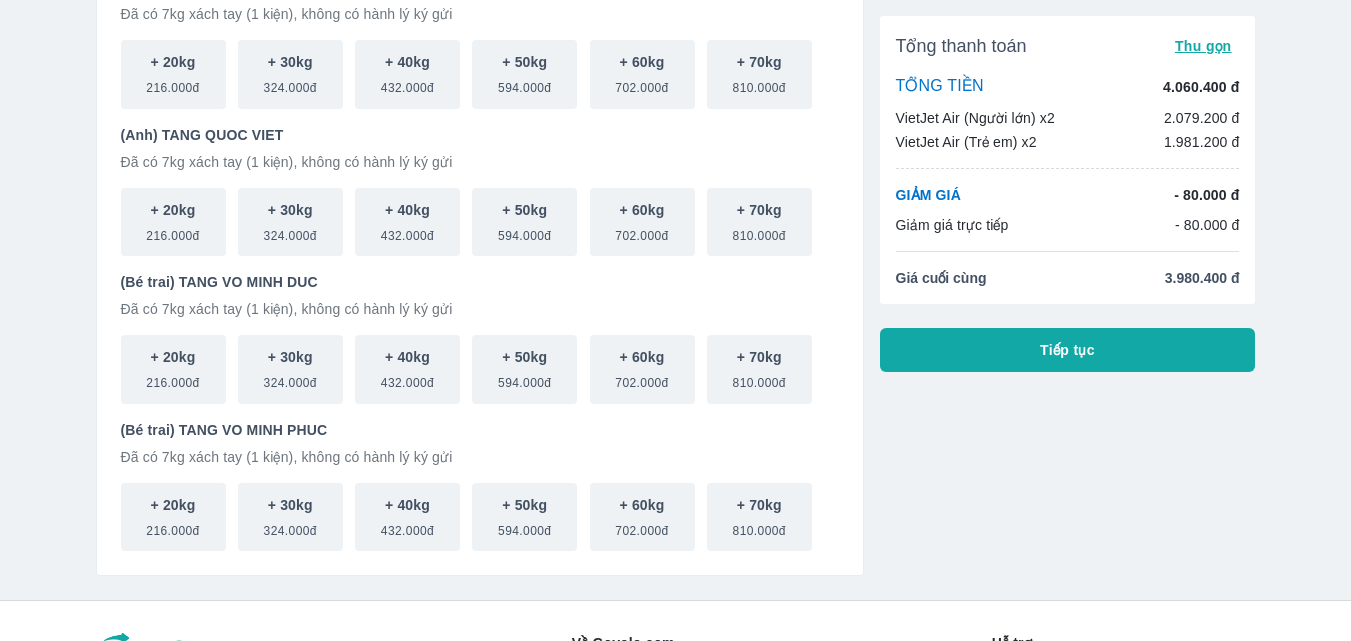 click on "(Bé trai) TANG VO MINH DUC" at bounding box center (480, 282) 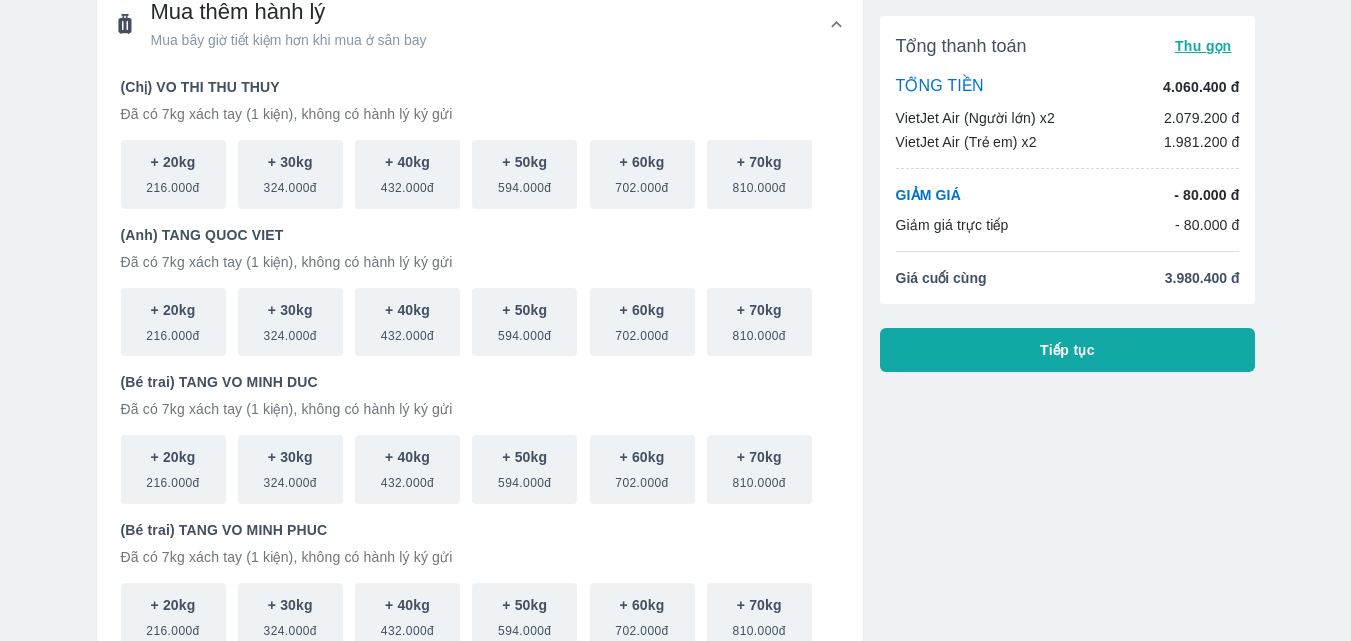 scroll, scrollTop: 0, scrollLeft: 0, axis: both 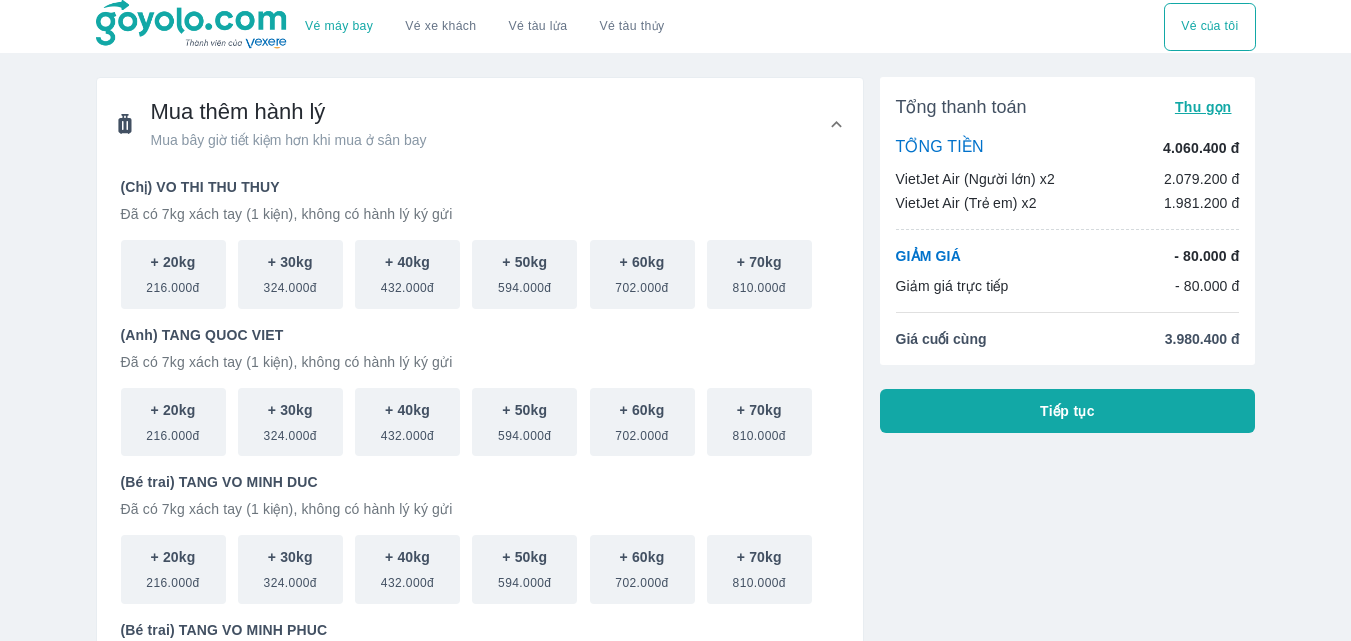 click on "(Chị) VO THI THU THUY" at bounding box center [480, 187] 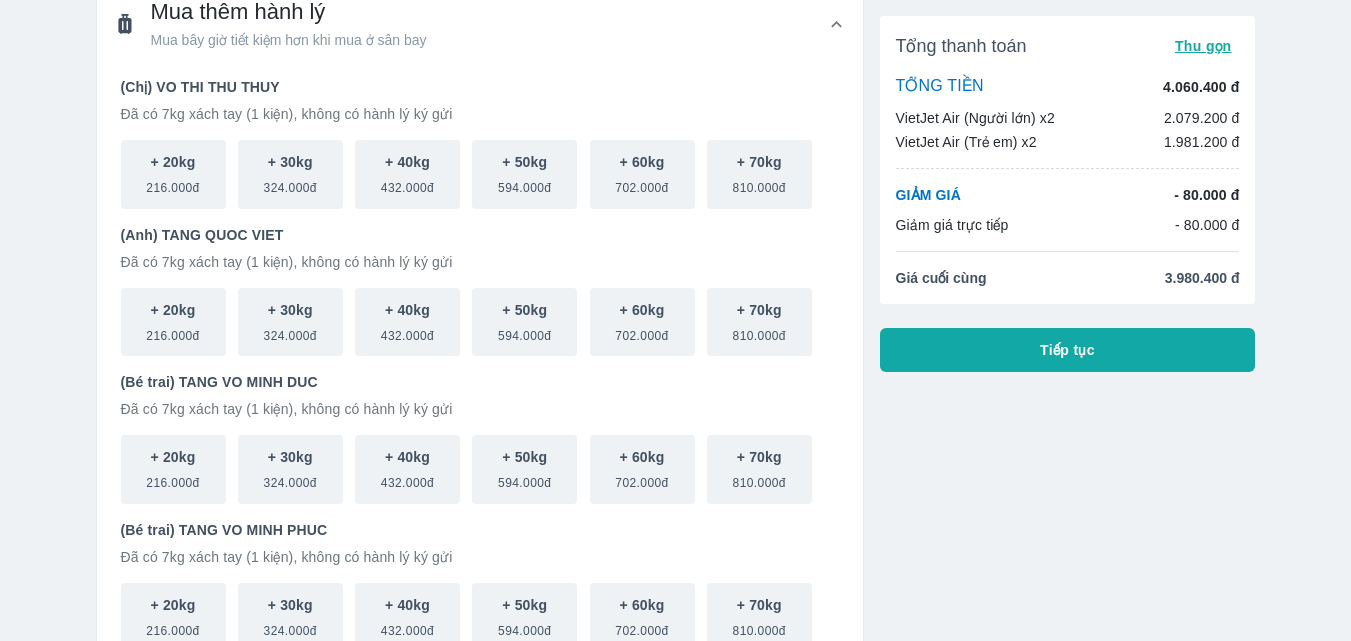 scroll, scrollTop: 0, scrollLeft: 0, axis: both 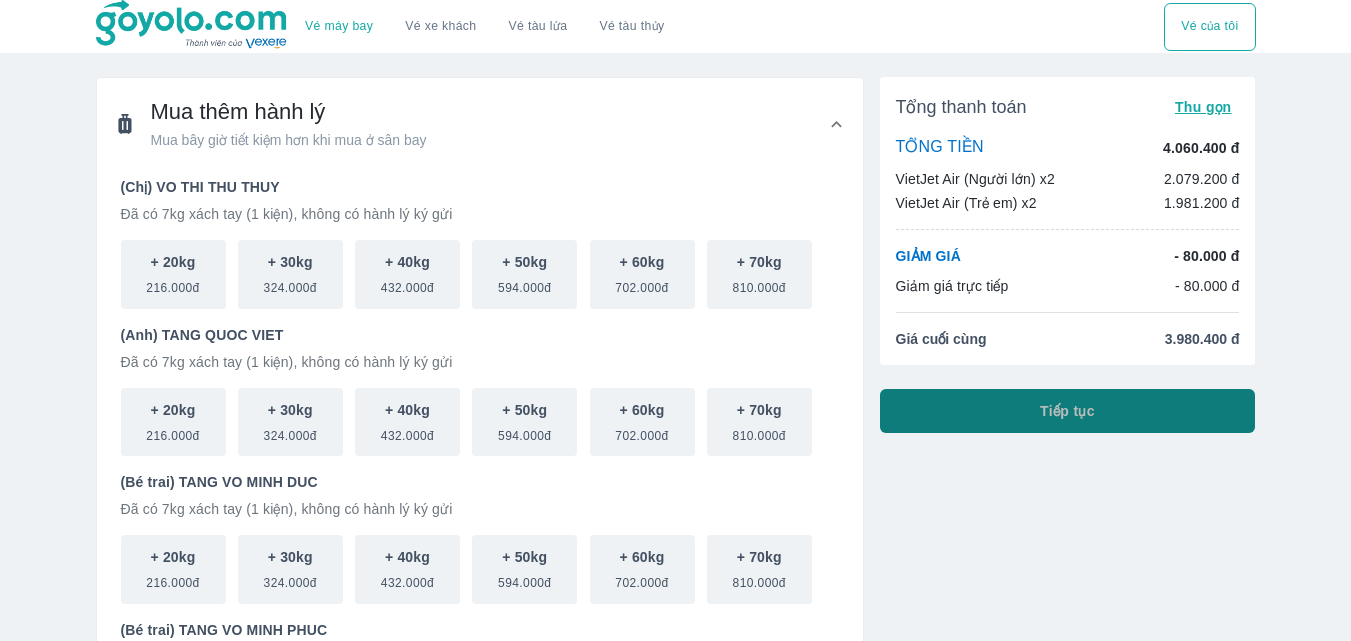 click on "Tiếp tục" at bounding box center (1068, 411) 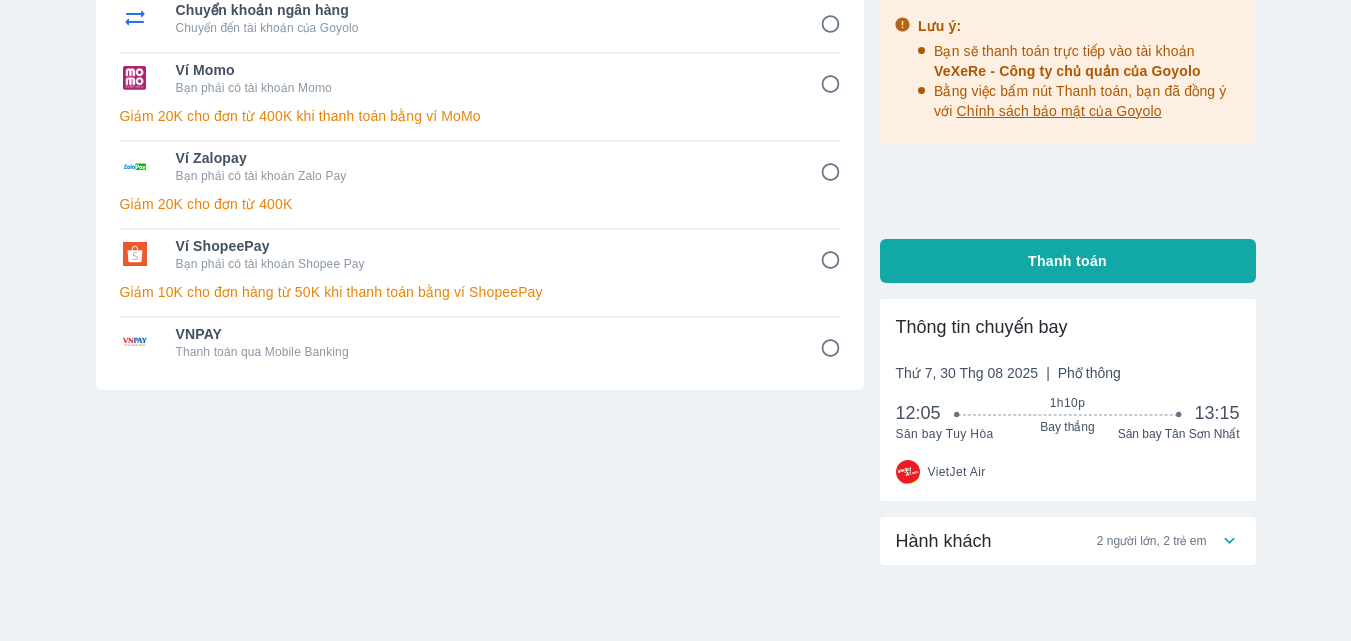 scroll, scrollTop: 0, scrollLeft: 0, axis: both 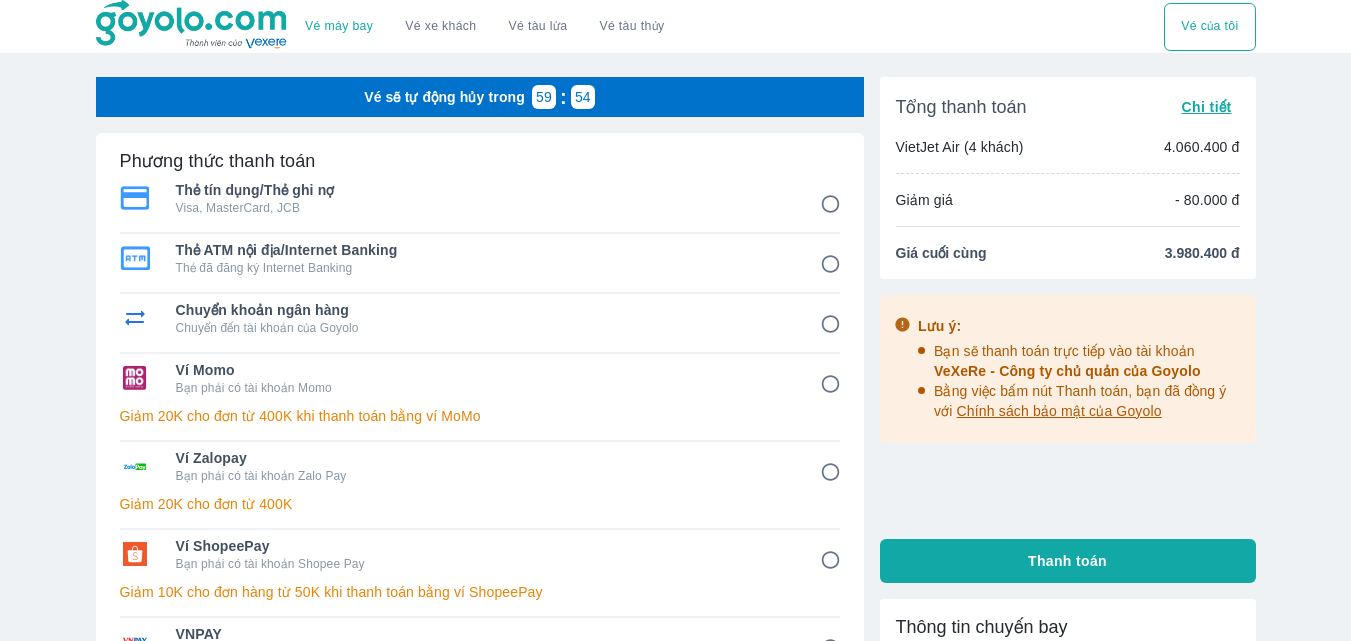 click on "Vé máy bay Vé xe khách Vé tàu lửa Vé tàu thủy Vé của tôi Vé sẽ tự động hủy trong 59 : 54 Phương thức thanh toán Thẻ tín dụng/Thẻ ghi nợ Visa, MasterCard, JCB Thẻ ATM nội địa/Internet Banking Thẻ đã đăng ký Internet Banking Chuyển khoản ngân hàng Chuyển đến tài khoản của Goyolo Ví Momo Bạn phải có tài khoản Momo Giảm 20K cho đơn từ 400K khi thanh toán bằng ví MoMo Ví Zalopay Bạn phải có tài khoản Zalo Pay Giảm 20K cho đơn từ 400K Ví ShopeePay Bạn phải có tài khoản Shopee Pay Giảm 10K cho đơn hàng từ 50K khi thanh toán bằng ví ShopeePay VNPAY Thanh toán qua Mobile Banking Tổng thanh toán Chi tiết VietJet Air (4 khách) 4.060.400 đ Giảm giá -   80.000 đ Giá cuối cùng 3.980.400 đ Lưu ý: Bạn sẽ thanh toán trực tiếp vào tài khoản   VeXeRe - Công ty chủ quản của Goyolo Bằng việc bấm nút Thanh toán, bạn đã đồng ý với     của Goyolo | Vé" at bounding box center [675, 512] 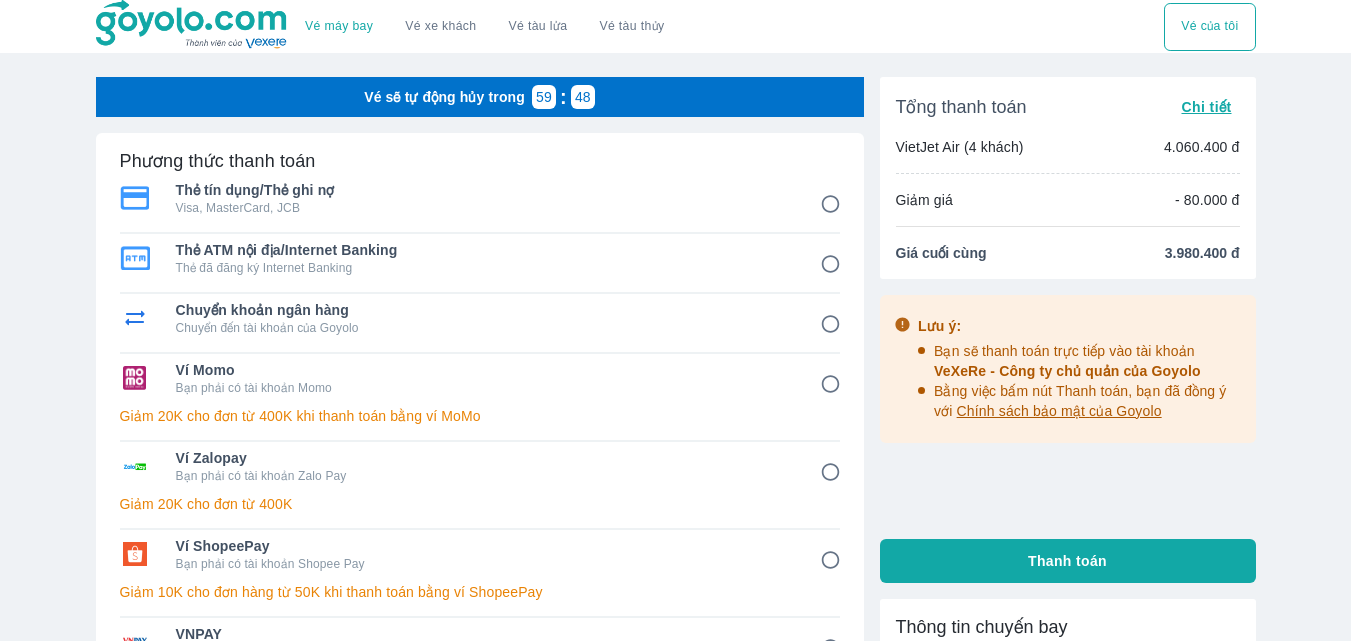 click on "Vé máy bay Vé xe khách Vé tàu lửa Vé tàu thủy Vé của tôi Vé sẽ tự động hủy trong 59 : 48 Phương thức thanh toán Thẻ tín dụng/Thẻ ghi nợ Visa, MasterCard, JCB Thẻ ATM nội địa/Internet Banking Thẻ đã đăng ký Internet Banking Chuyển khoản ngân hàng Chuyển đến tài khoản của Goyolo Ví Momo Bạn phải có tài khoản Momo Giảm 20K cho đơn từ 400K khi thanh toán bằng ví MoMo Ví Zalopay Bạn phải có tài khoản Zalo Pay Giảm 20K cho đơn từ 400K Ví ShopeePay Bạn phải có tài khoản Shopee Pay Giảm 10K cho đơn hàng từ 50K khi thanh toán bằng ví ShopeePay VNPAY Thanh toán qua Mobile Banking Tổng thanh toán Chi tiết VietJet Air (4 khách) 4.060.400 đ Giảm giá -   80.000 đ Giá cuối cùng 3.980.400 đ Lưu ý: Bạn sẽ thanh toán trực tiếp vào tài khoản   VeXeRe - Công ty chủ quản của Goyolo Bằng việc bấm nút Thanh toán, bạn đã đồng ý với     của Goyolo | Vé" at bounding box center (675, 512) 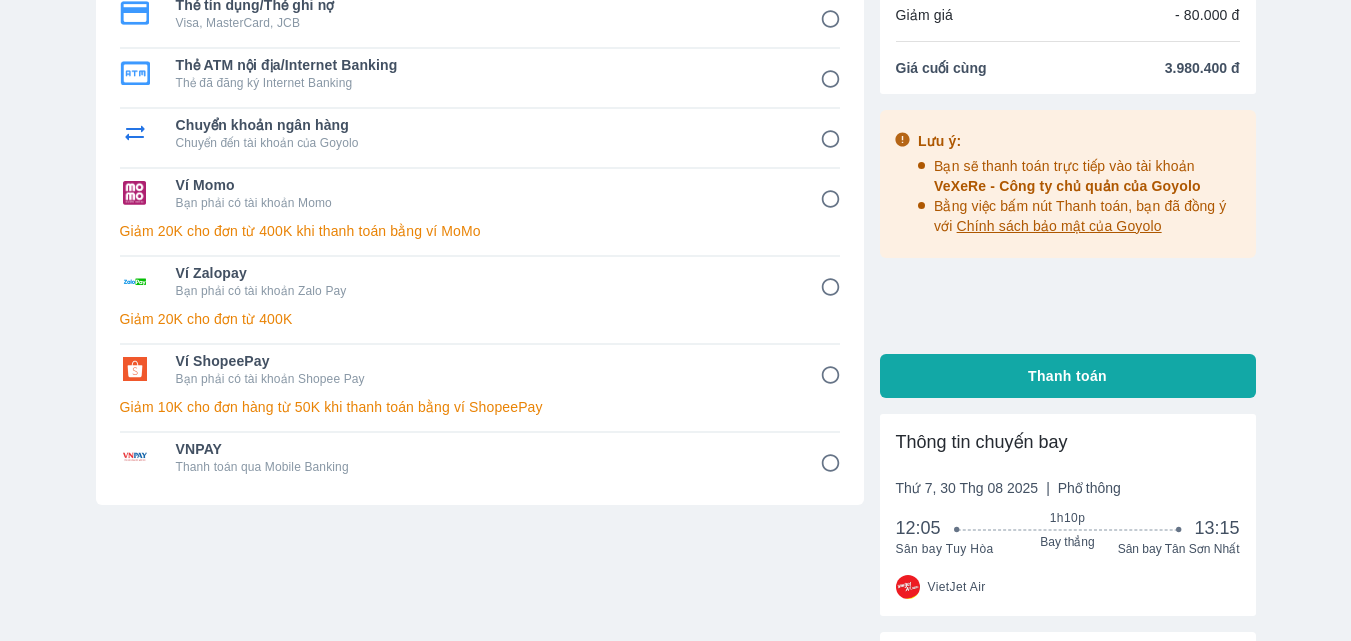 scroll, scrollTop: 0, scrollLeft: 0, axis: both 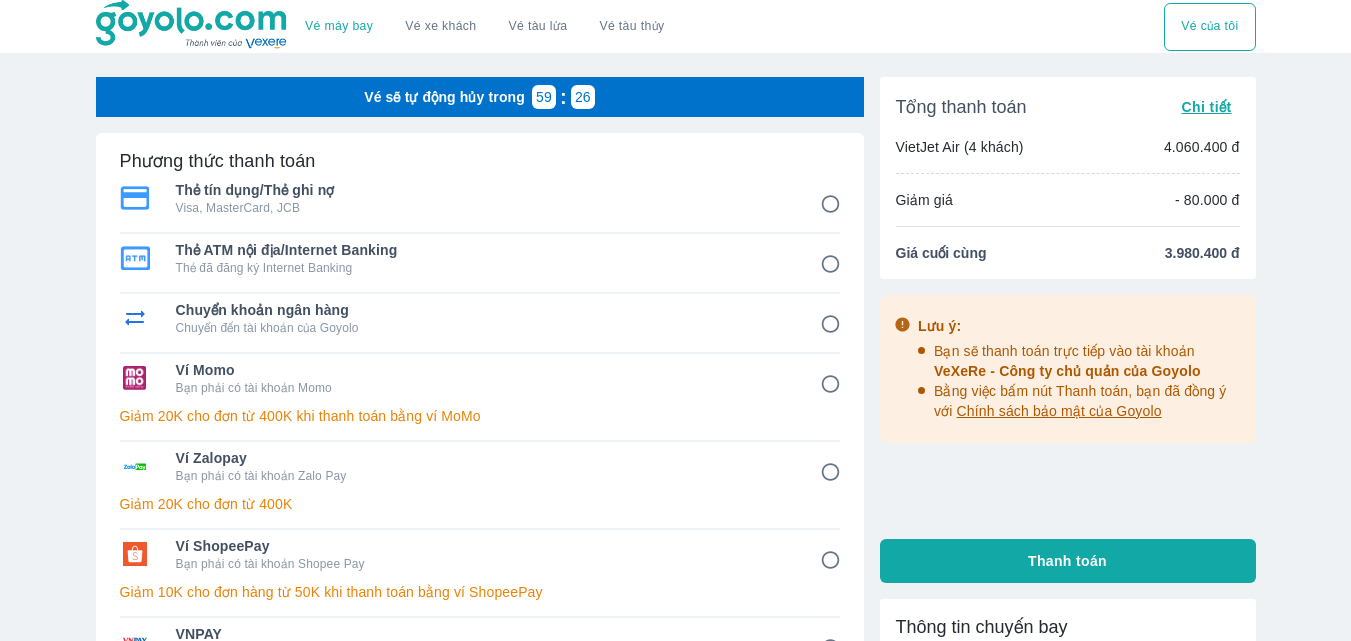 click on "Vé máy bay Vé xe khách Vé tàu lửa Vé tàu thủy Vé của tôi Vé sẽ tự động hủy trong 59 : 26 Phương thức thanh toán Thẻ tín dụng/Thẻ ghi nợ Visa, MasterCard, JCB Thẻ ATM nội địa/Internet Banking Thẻ đã đăng ký Internet Banking Chuyển khoản ngân hàng Chuyển đến tài khoản của Goyolo Ví Momo Bạn phải có tài khoản Momo Giảm 20K cho đơn từ 400K khi thanh toán bằng ví MoMo Ví Zalopay Bạn phải có tài khoản Zalo Pay Giảm 20K cho đơn từ 400K Ví ShopeePay Bạn phải có tài khoản Shopee Pay Giảm 10K cho đơn hàng từ 50K khi thanh toán bằng ví ShopeePay VNPAY Thanh toán qua Mobile Banking Tổng thanh toán Chi tiết VietJet Air (4 khách) 4.060.400 đ Giảm giá -   80.000 đ Giá cuối cùng 3.980.400 đ Lưu ý: Bạn sẽ thanh toán trực tiếp vào tài khoản   VeXeRe - Công ty chủ quản của Goyolo Bằng việc bấm nút Thanh toán, bạn đã đồng ý với     của Goyolo | Vé" at bounding box center (675, 512) 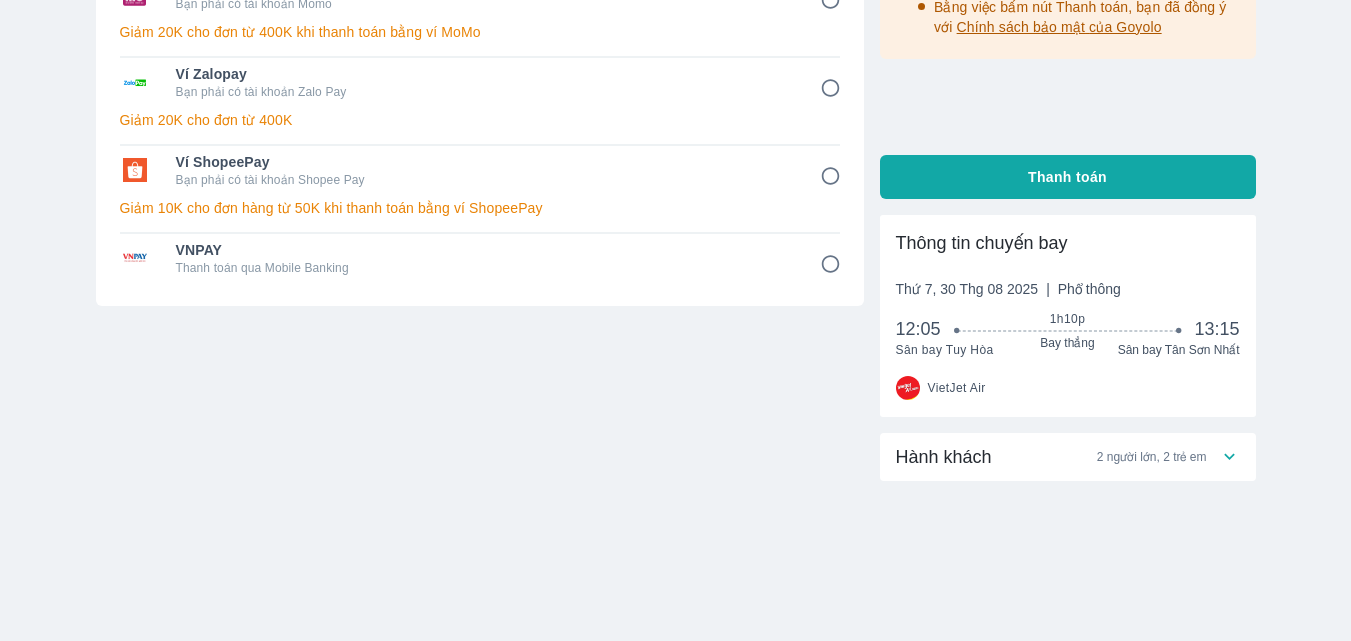 scroll, scrollTop: 0, scrollLeft: 0, axis: both 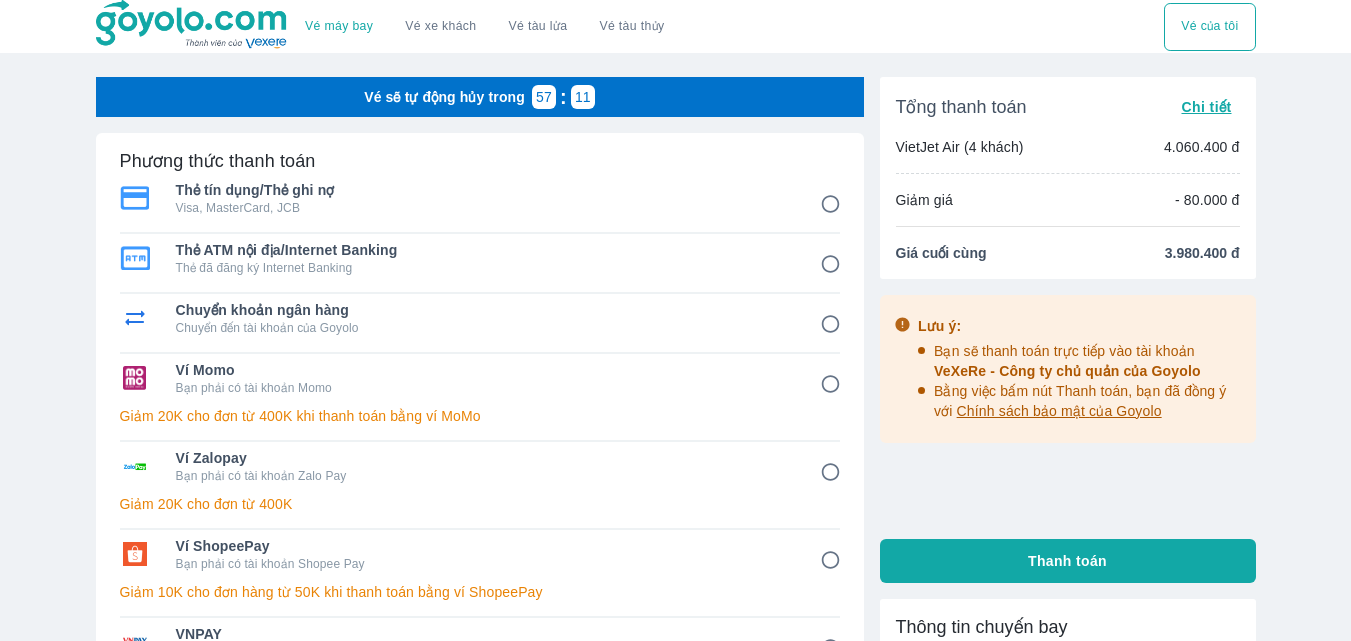 click on "Vé máy bay Vé xe khách Vé tàu lửa Vé tàu thủy Vé của tôi Vé sẽ tự động hủy trong 57 : 11 Phương thức thanh toán Thẻ tín dụng/Thẻ ghi nợ Visa, MasterCard, JCB Thẻ ATM nội địa/Internet Banking Thẻ đã đăng ký Internet Banking Chuyển khoản ngân hàng Chuyển đến tài khoản của Goyolo Ví Momo Bạn phải có tài khoản Momo Giảm 20K cho đơn từ 400K khi thanh toán bằng ví MoMo Ví Zalopay Bạn phải có tài khoản Zalo Pay Giảm 20K cho đơn từ 400K Ví ShopeePay Bạn phải có tài khoản Shopee Pay Giảm 10K cho đơn hàng từ 50K khi thanh toán bằng ví ShopeePay VNPAY Thanh toán qua Mobile Banking Tổng thanh toán Chi tiết VietJet Air (4 khách) 4.060.400 đ Giảm giá -   80.000 đ Giá cuối cùng 3.980.400 đ Lưu ý: Bạn sẽ thanh toán trực tiếp vào tài khoản   VeXeRe - Công ty chủ quản của Goyolo Bằng việc bấm nút Thanh toán, bạn đã đồng ý với     của Goyolo | Vé" at bounding box center (675, 512) 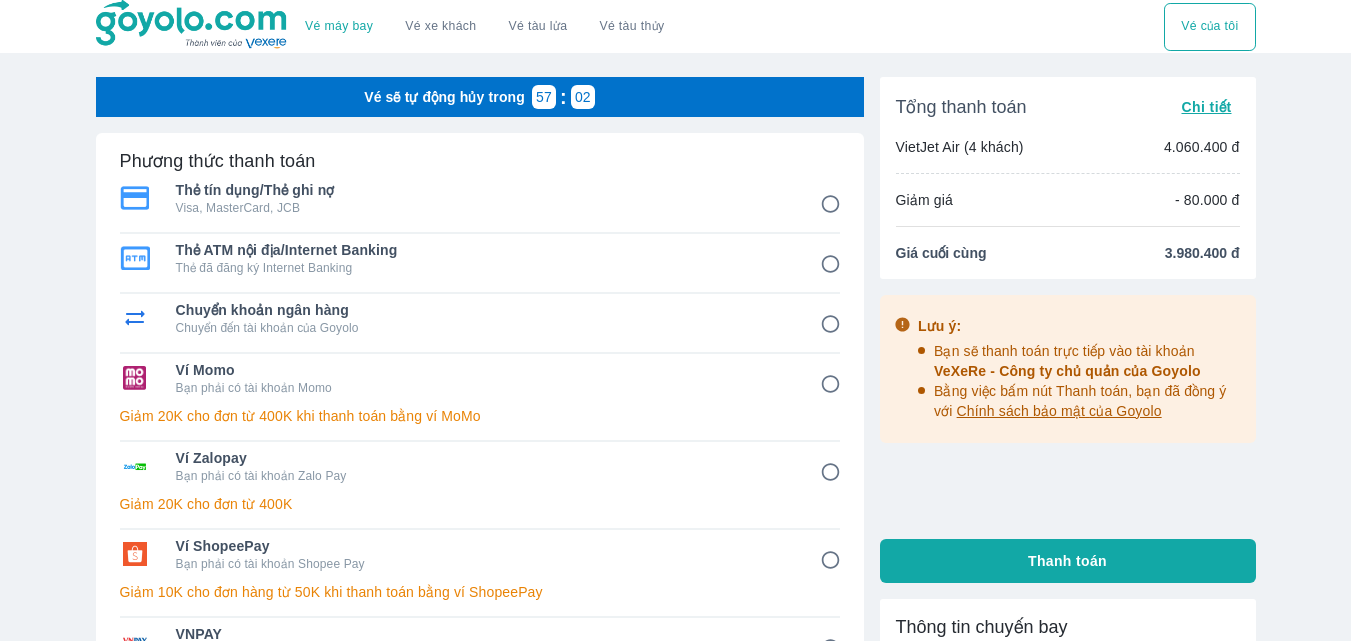 click on "Vé máy bay Vé xe khách Vé tàu lửa Vé tàu thủy Vé của tôi Vé sẽ tự động hủy trong 57 : 02 Phương thức thanh toán Thẻ tín dụng/Thẻ ghi nợ Visa, MasterCard, JCB Thẻ ATM nội địa/Internet Banking Thẻ đã đăng ký Internet Banking Chuyển khoản ngân hàng Chuyển đến tài khoản của Goyolo Ví Momo Bạn phải có tài khoản Momo Giảm 20K cho đơn từ 400K khi thanh toán bằng ví MoMo Ví Zalopay Bạn phải có tài khoản Zalo Pay Giảm 20K cho đơn từ 400K Ví ShopeePay Bạn phải có tài khoản Shopee Pay Giảm 10K cho đơn hàng từ 50K khi thanh toán bằng ví ShopeePay VNPAY Thanh toán qua Mobile Banking Tổng thanh toán Chi tiết VietJet Air (4 khách) 4.060.400 đ Giảm giá -   80.000 đ Giá cuối cùng 3.980.400 đ Lưu ý: Bạn sẽ thanh toán trực tiếp vào tài khoản   VeXeRe - Công ty chủ quản của Goyolo Bằng việc bấm nút Thanh toán, bạn đã đồng ý với     của Goyolo | Vé" at bounding box center (675, 512) 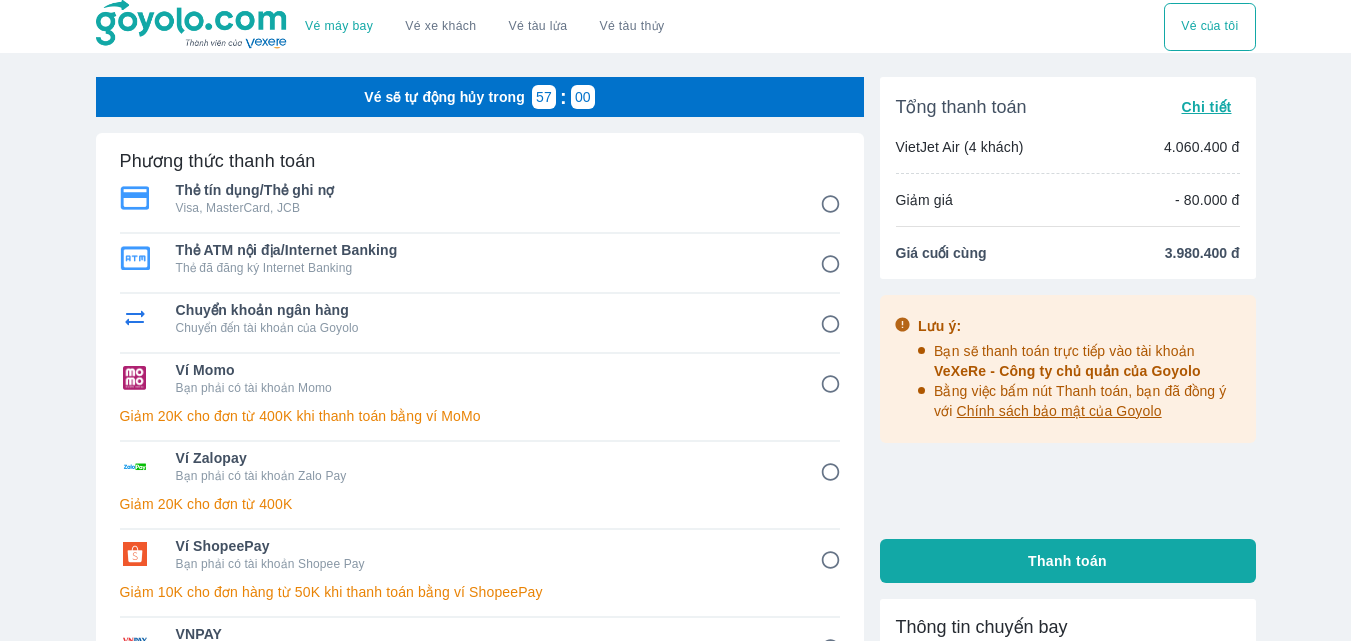 scroll, scrollTop: 200, scrollLeft: 0, axis: vertical 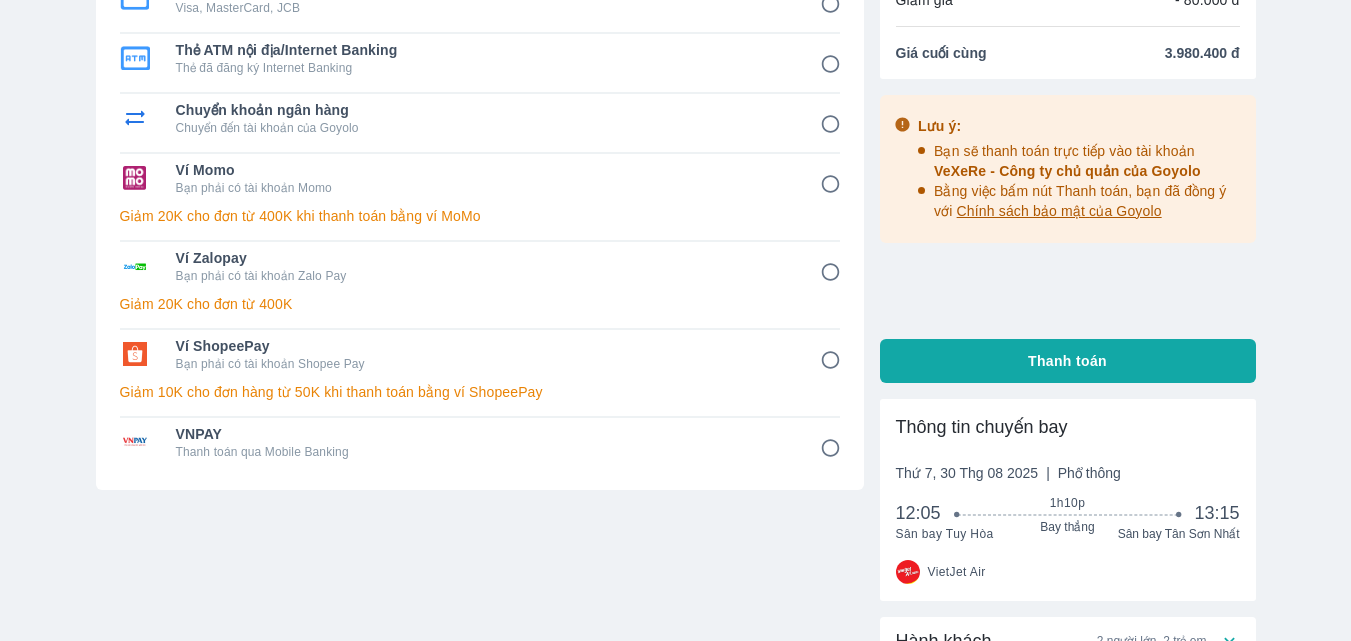 click at bounding box center [830, 360] 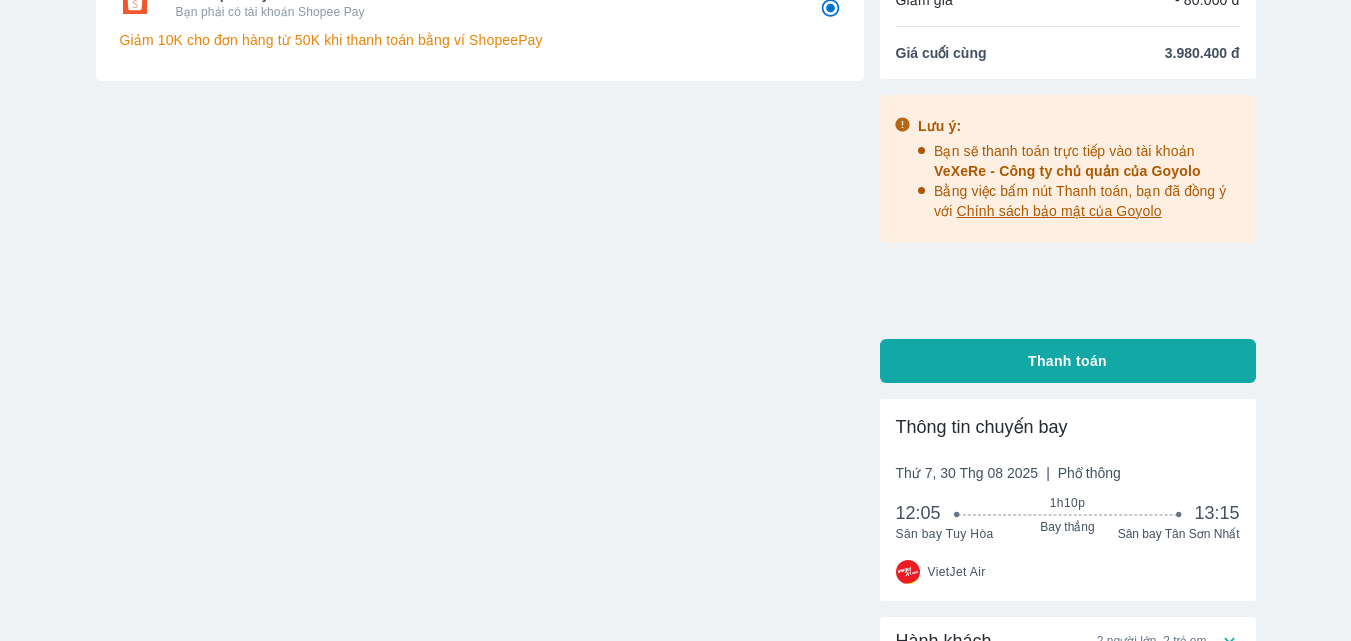 scroll, scrollTop: 0, scrollLeft: 0, axis: both 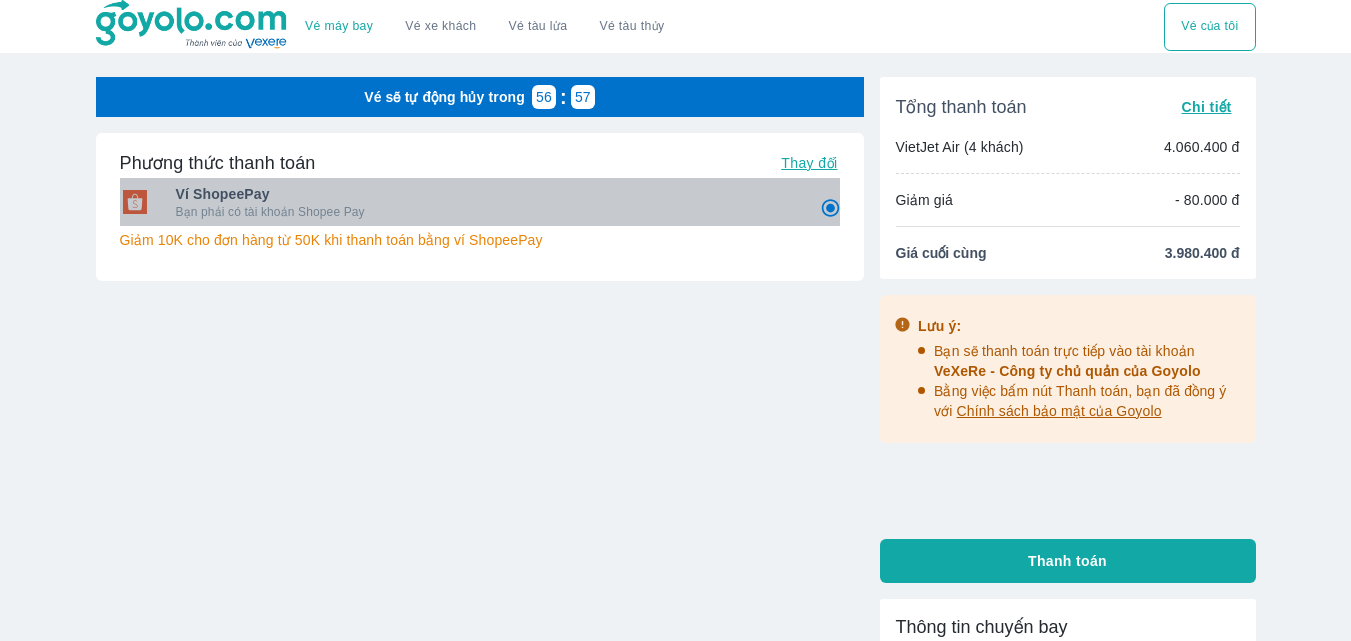 click on "Ví ShopeePay" at bounding box center (484, 194) 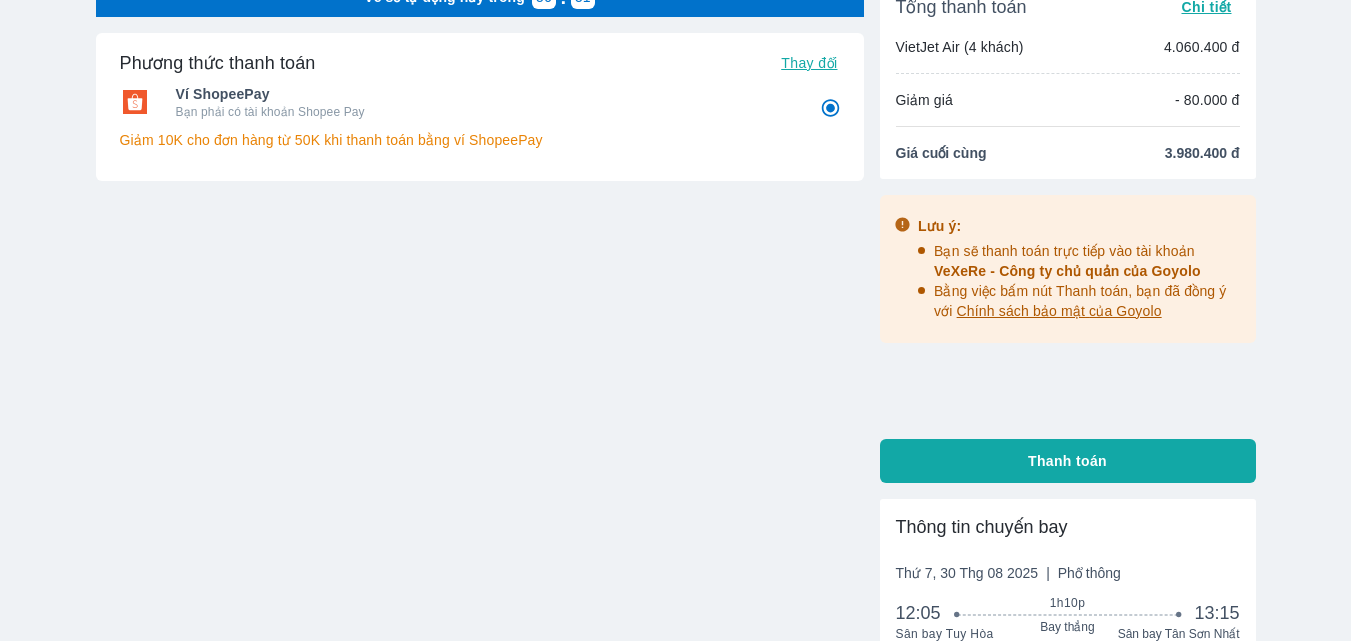 scroll, scrollTop: 0, scrollLeft: 0, axis: both 